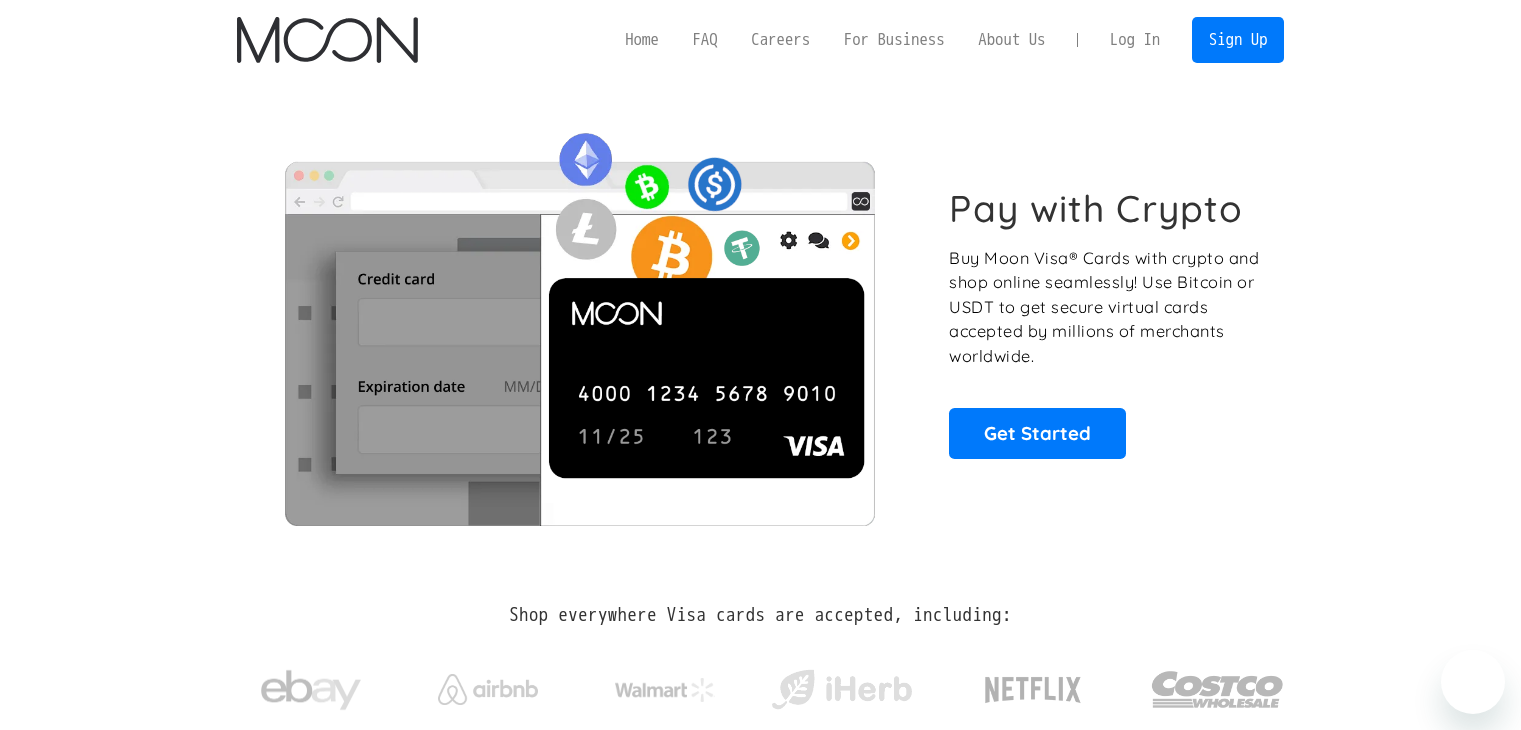 scroll, scrollTop: 0, scrollLeft: 0, axis: both 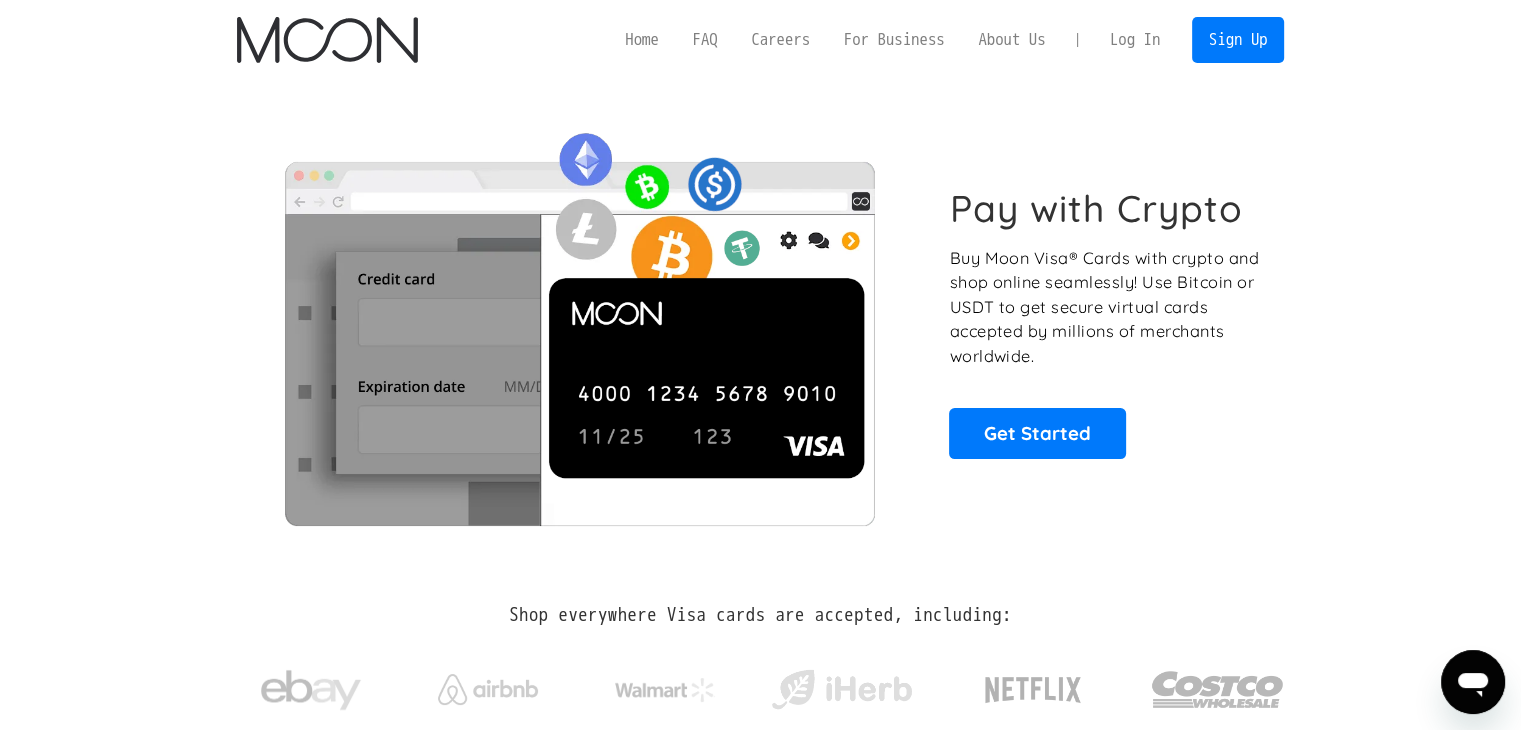 click on "Log In" at bounding box center [1135, 40] 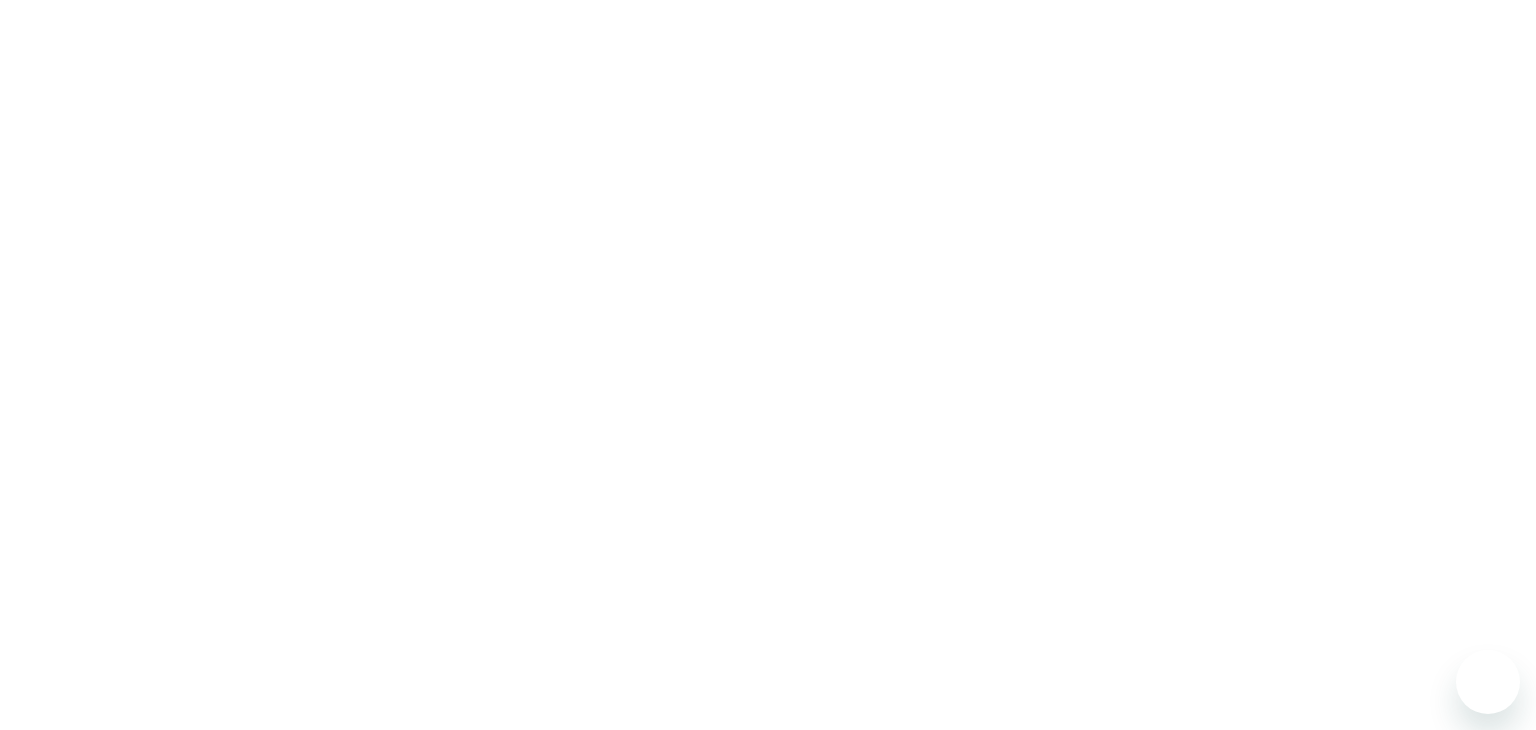 scroll, scrollTop: 0, scrollLeft: 0, axis: both 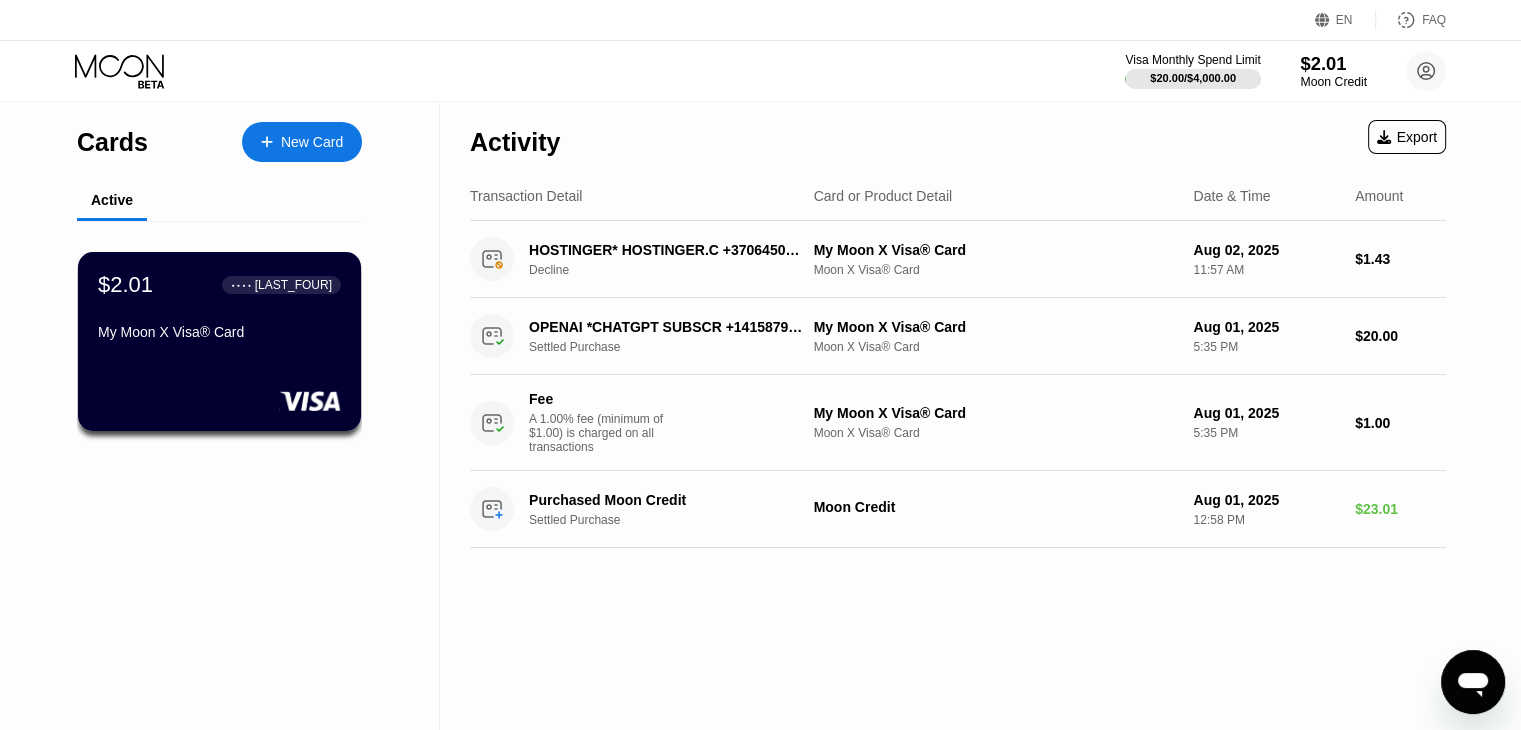 click on "Moon Credit" at bounding box center (1333, 82) 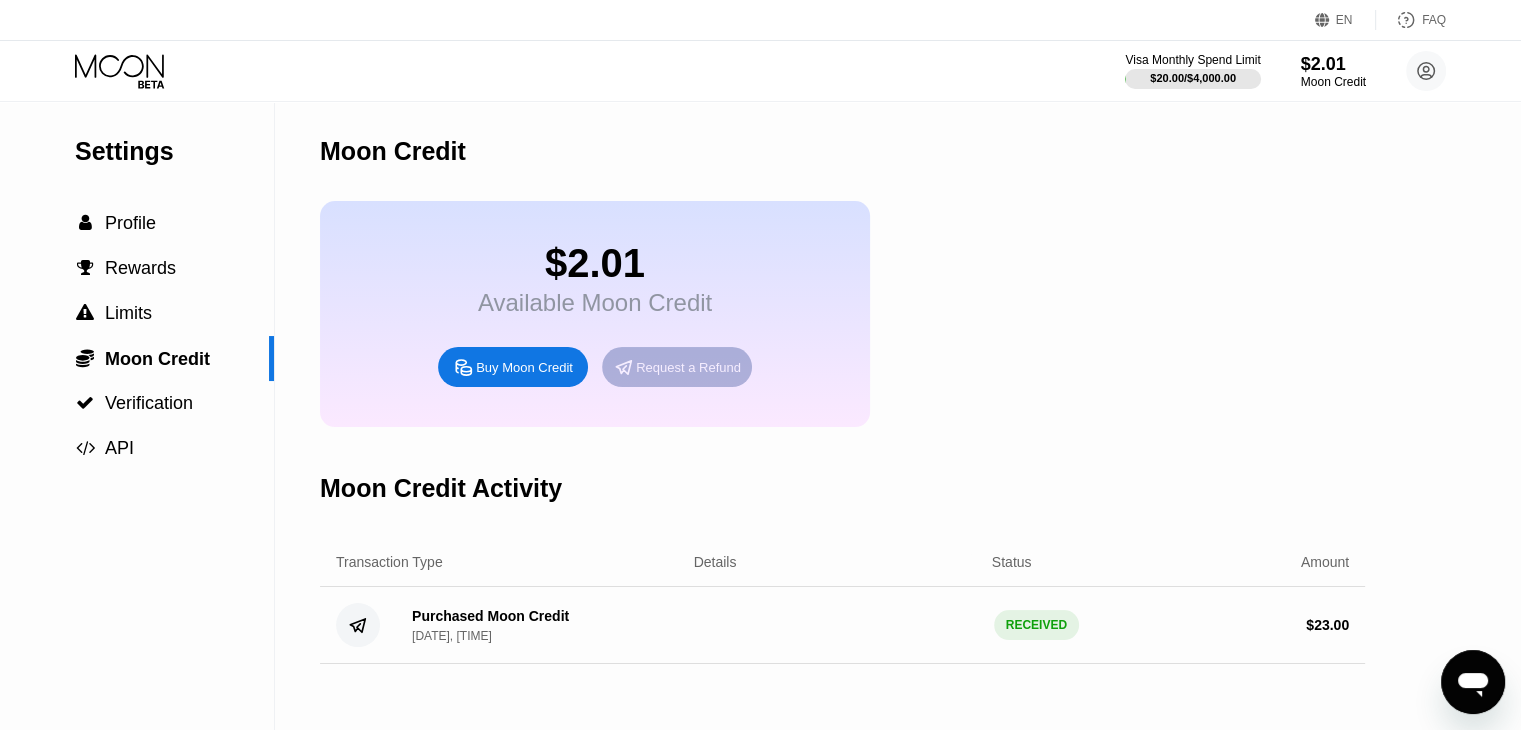 click on "Request a Refund" at bounding box center (677, 367) 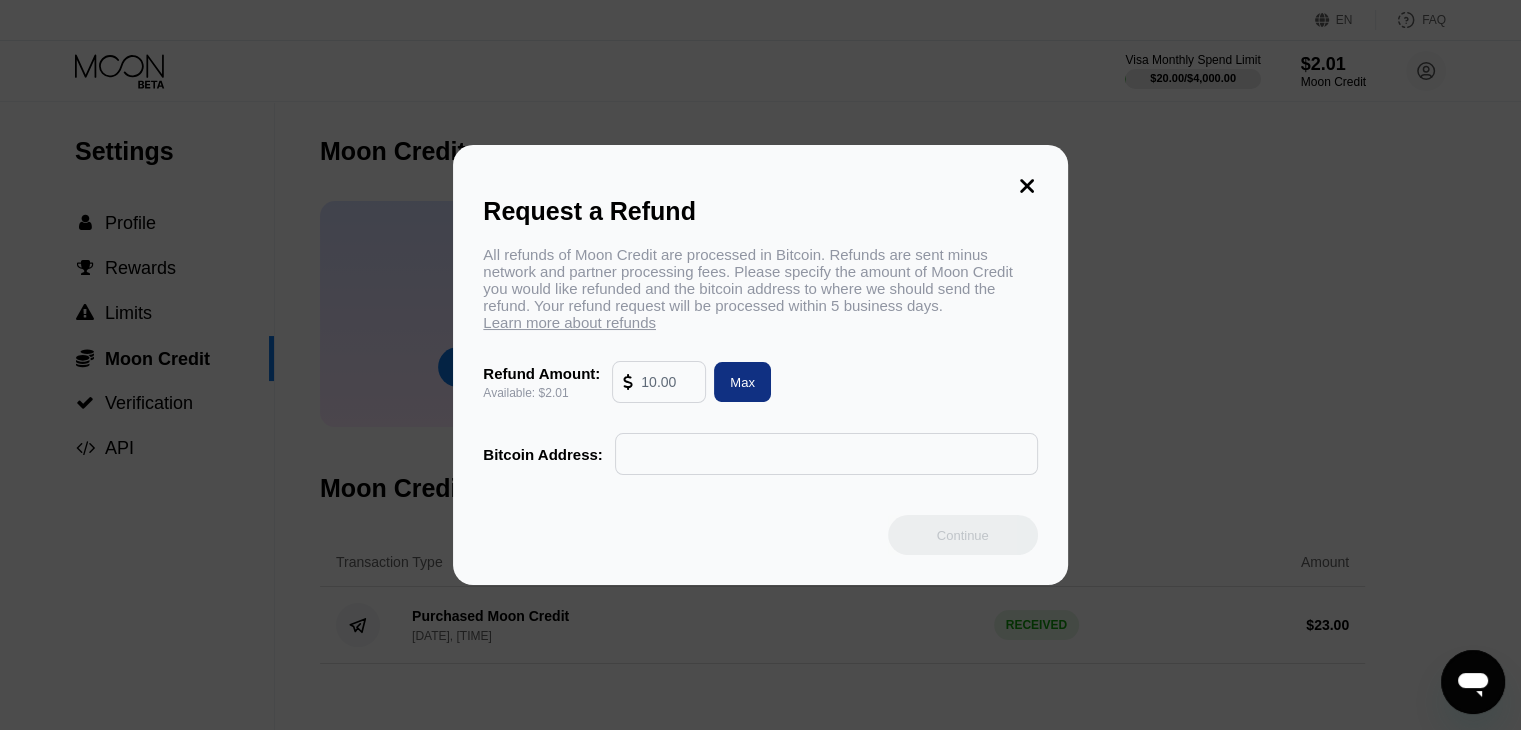 click at bounding box center (668, 382) 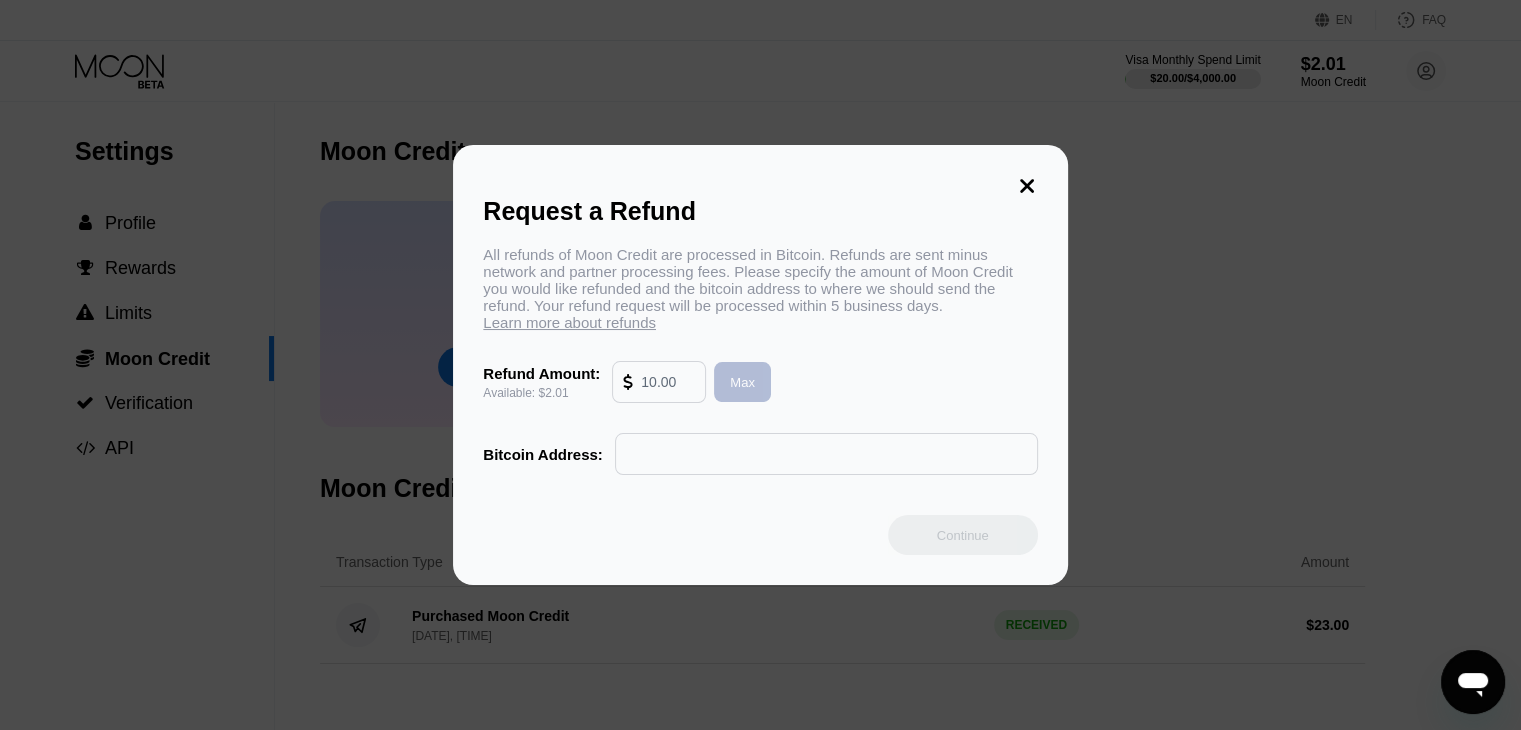 click on "Max" at bounding box center [742, 382] 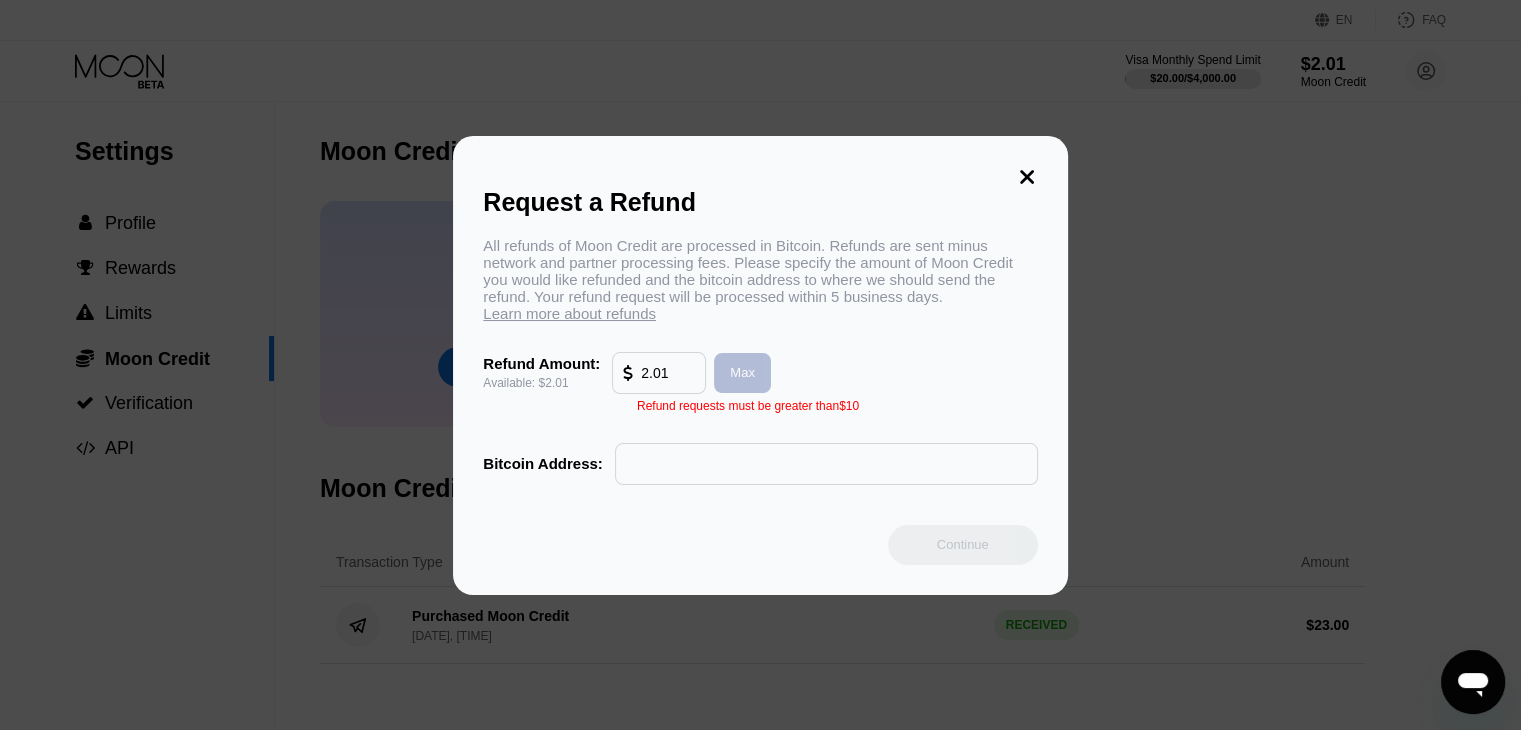 click on "Max" at bounding box center (742, 372) 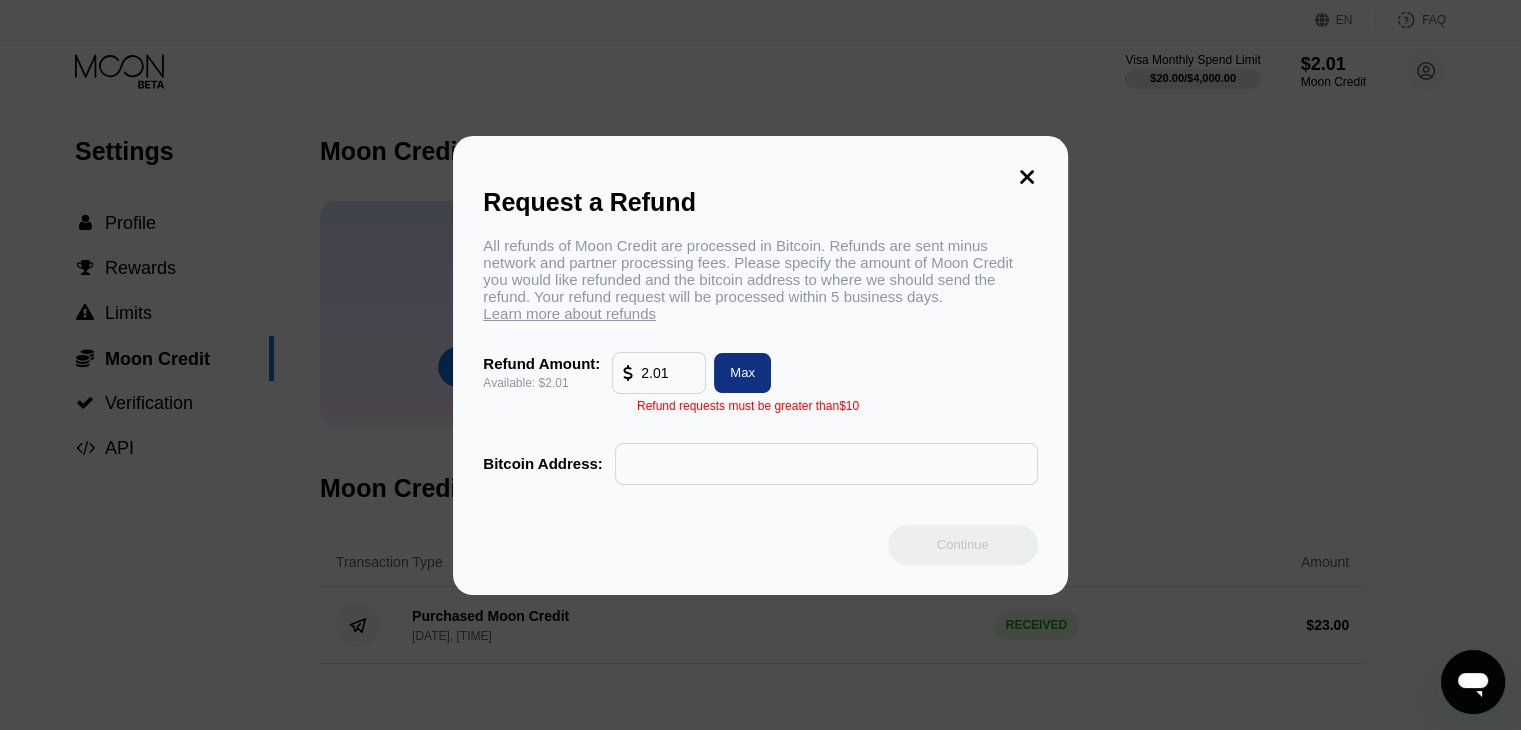 click on "Request a Refund All refunds of Moon Credit are processed in Bitcoin. Refunds are sent minus network and partner processing fees. Please specify the amount of Moon Credit you would like refunded and the bitcoin address to where we should send the refund. Your refund request will be processed within 5 business days. Learn more about refunds Refund Amount: Available: $2.01 2.01 Max Refund requests must be greater than $10 Bitcoin Address: Continue" at bounding box center [760, 365] 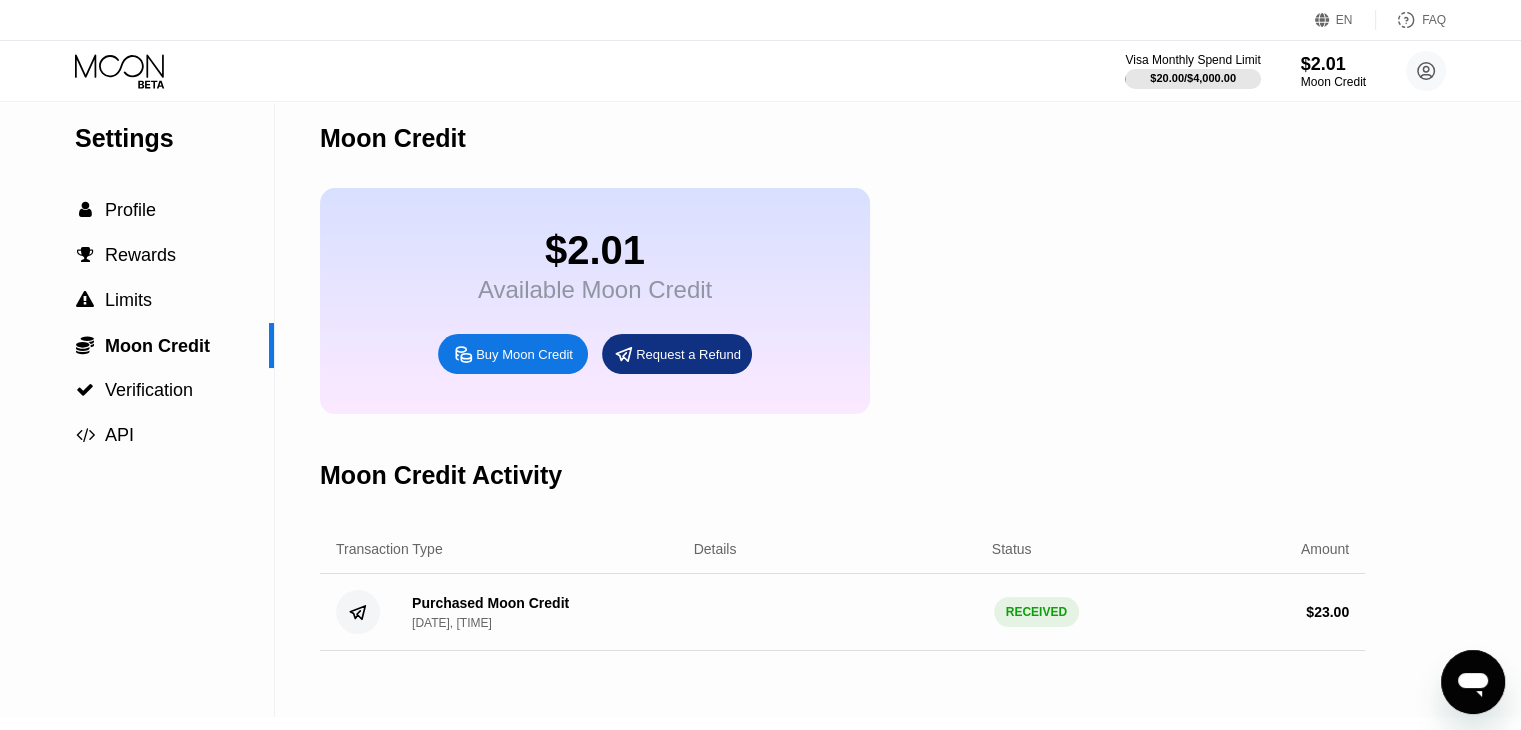 scroll, scrollTop: 0, scrollLeft: 0, axis: both 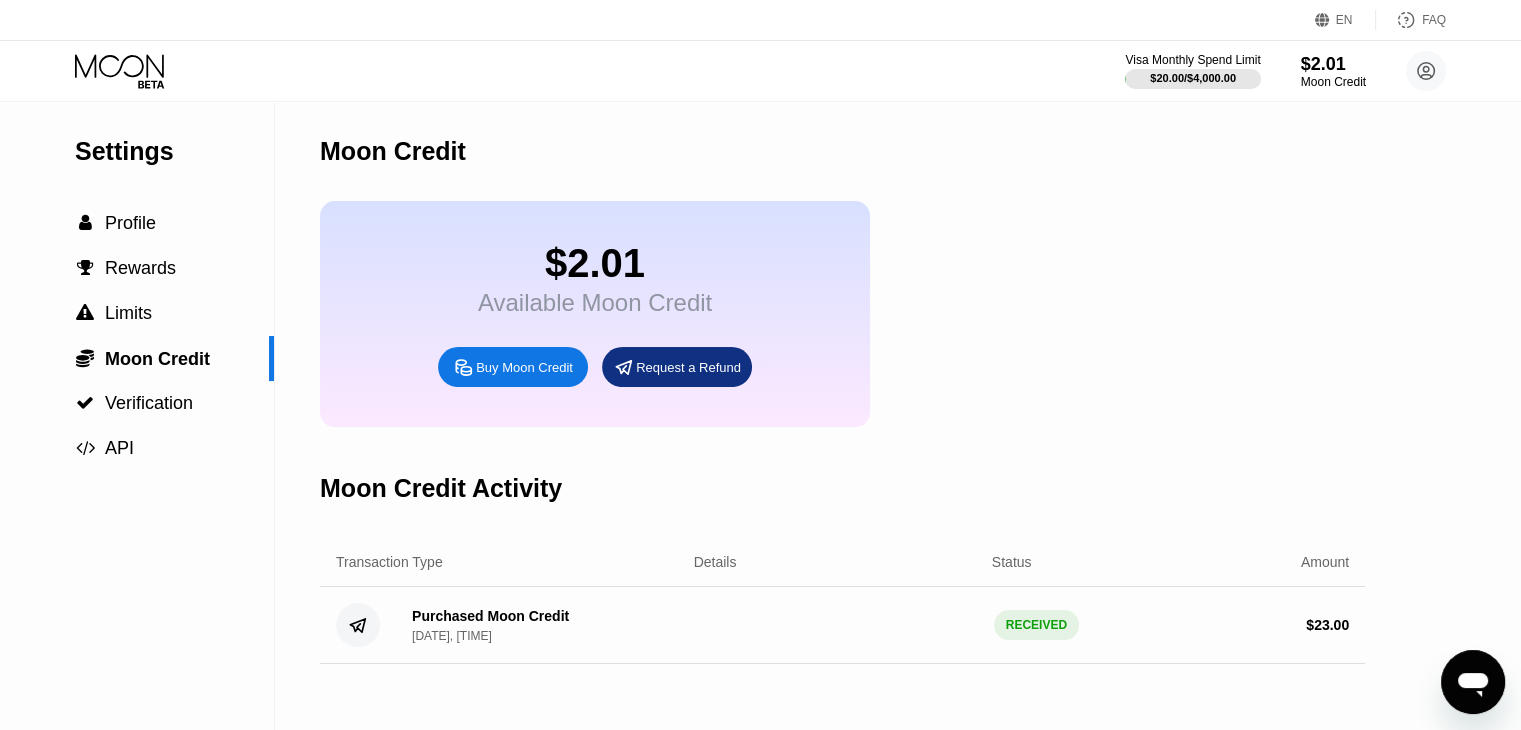 click on "Buy Moon Credit" at bounding box center [524, 367] 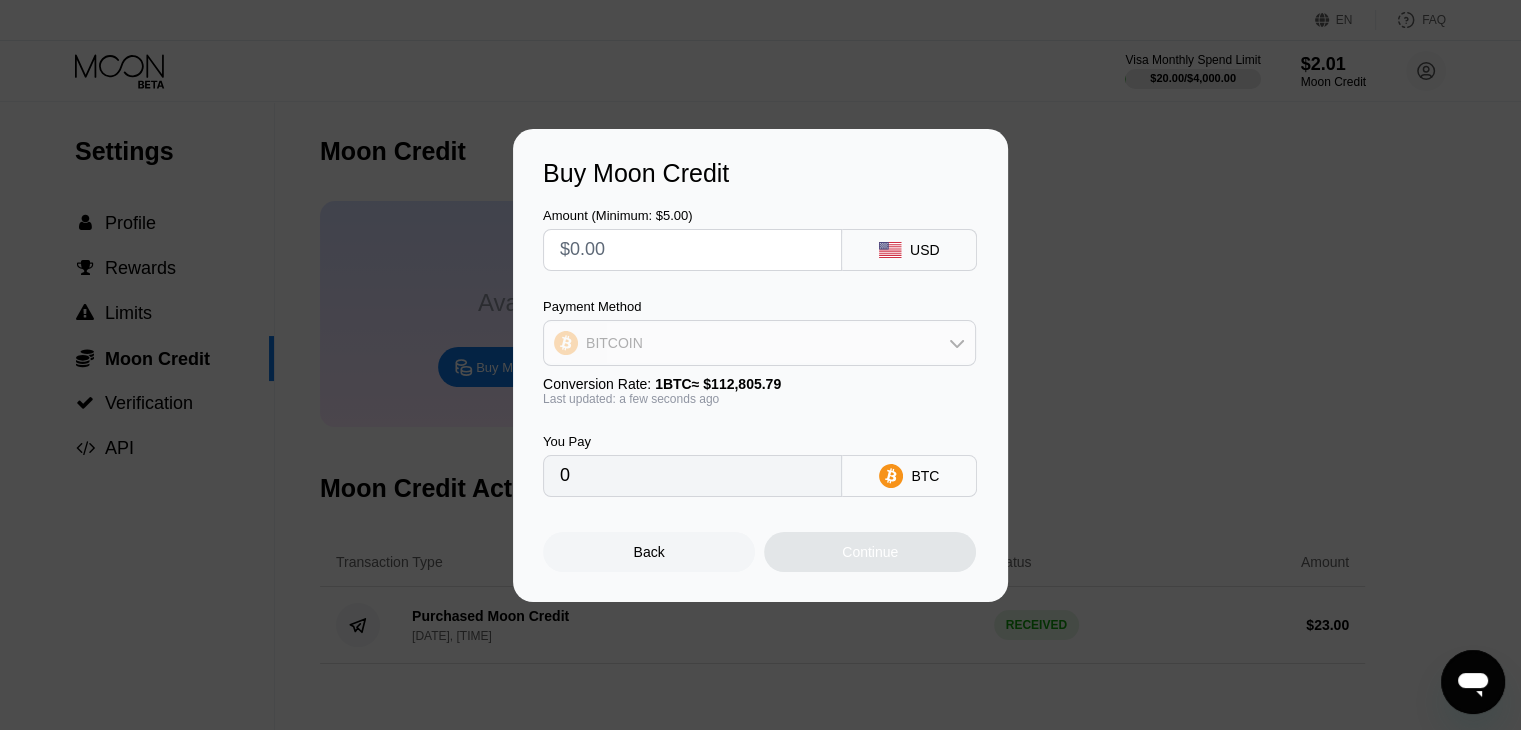 click 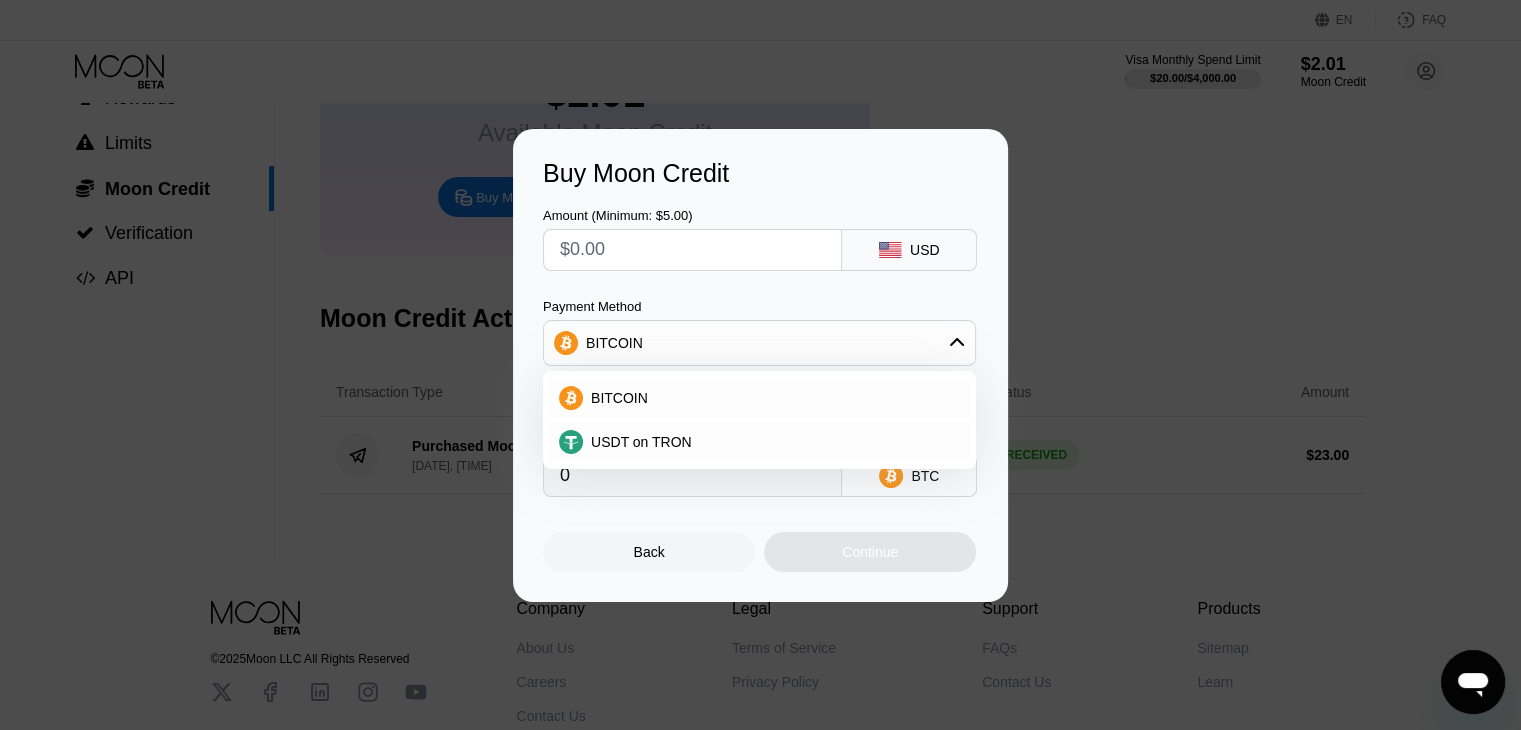 scroll, scrollTop: 176, scrollLeft: 0, axis: vertical 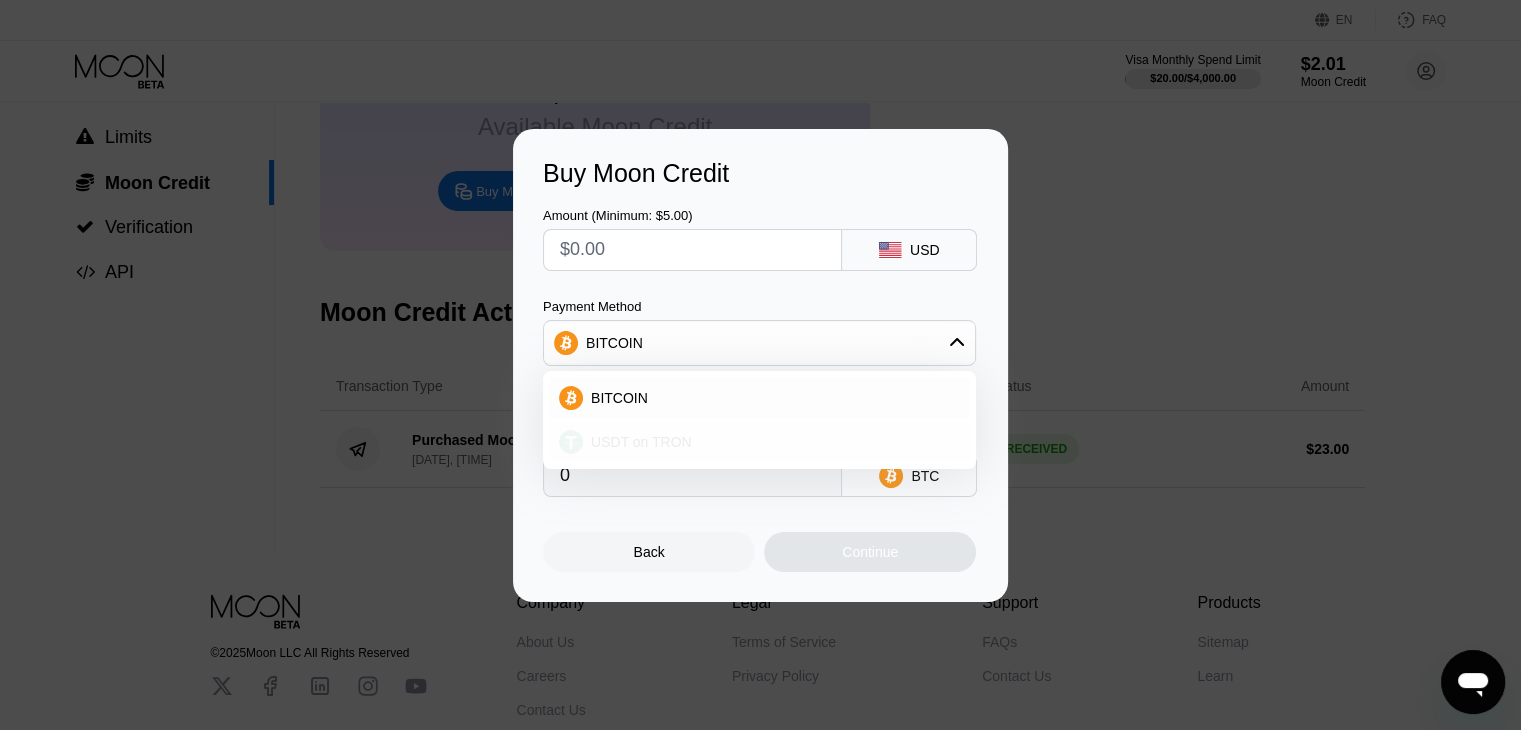 click on "USDT on TRON" at bounding box center [759, 442] 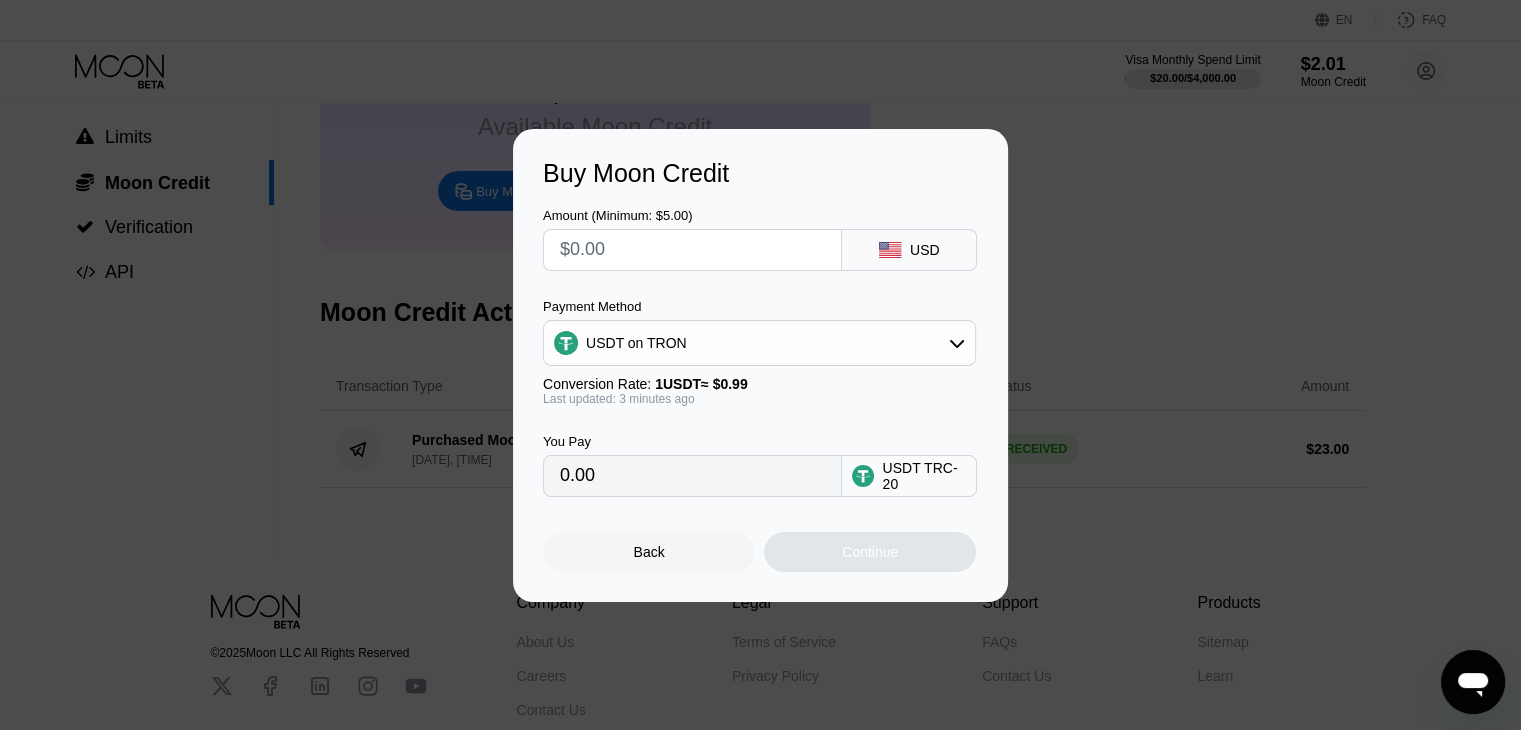 click at bounding box center [692, 250] 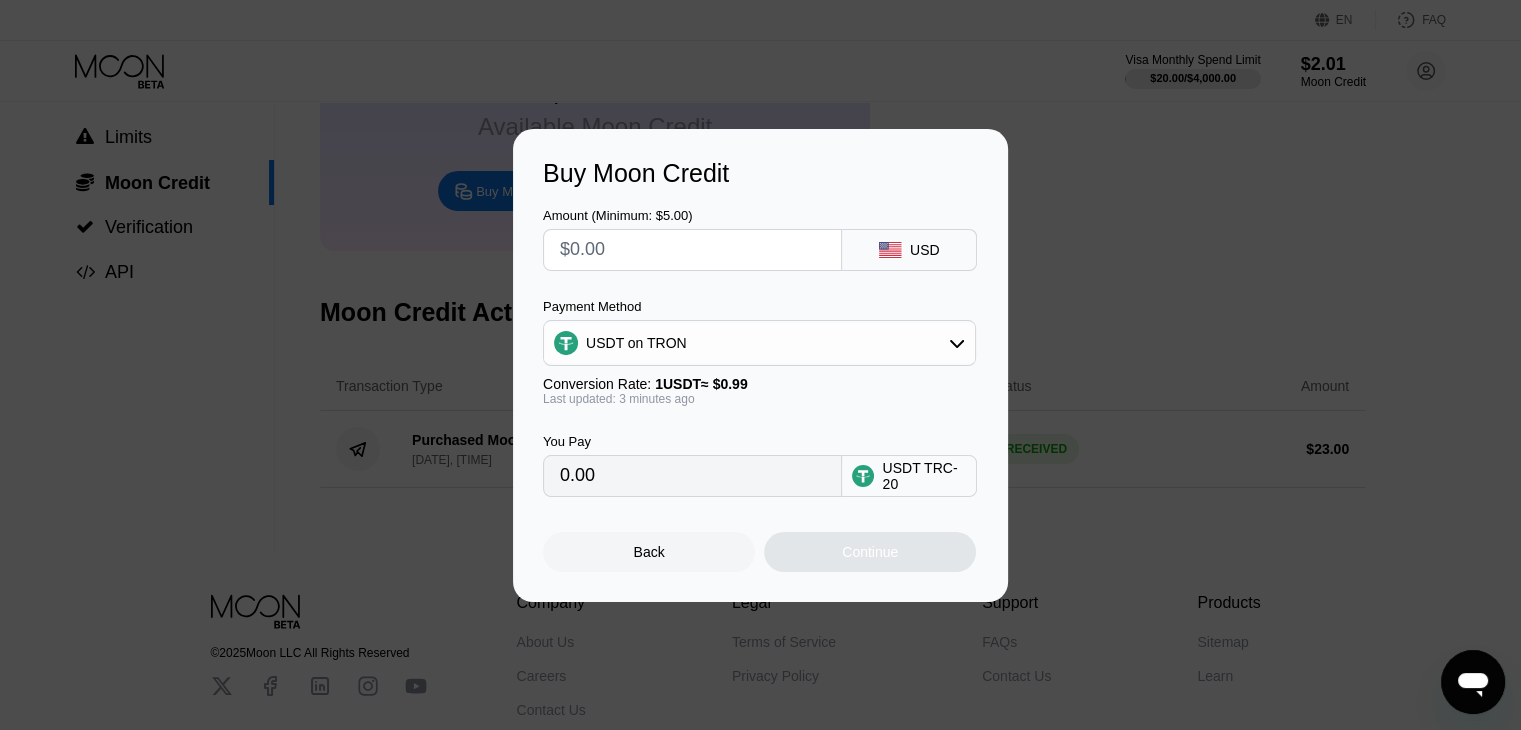 type on "$3" 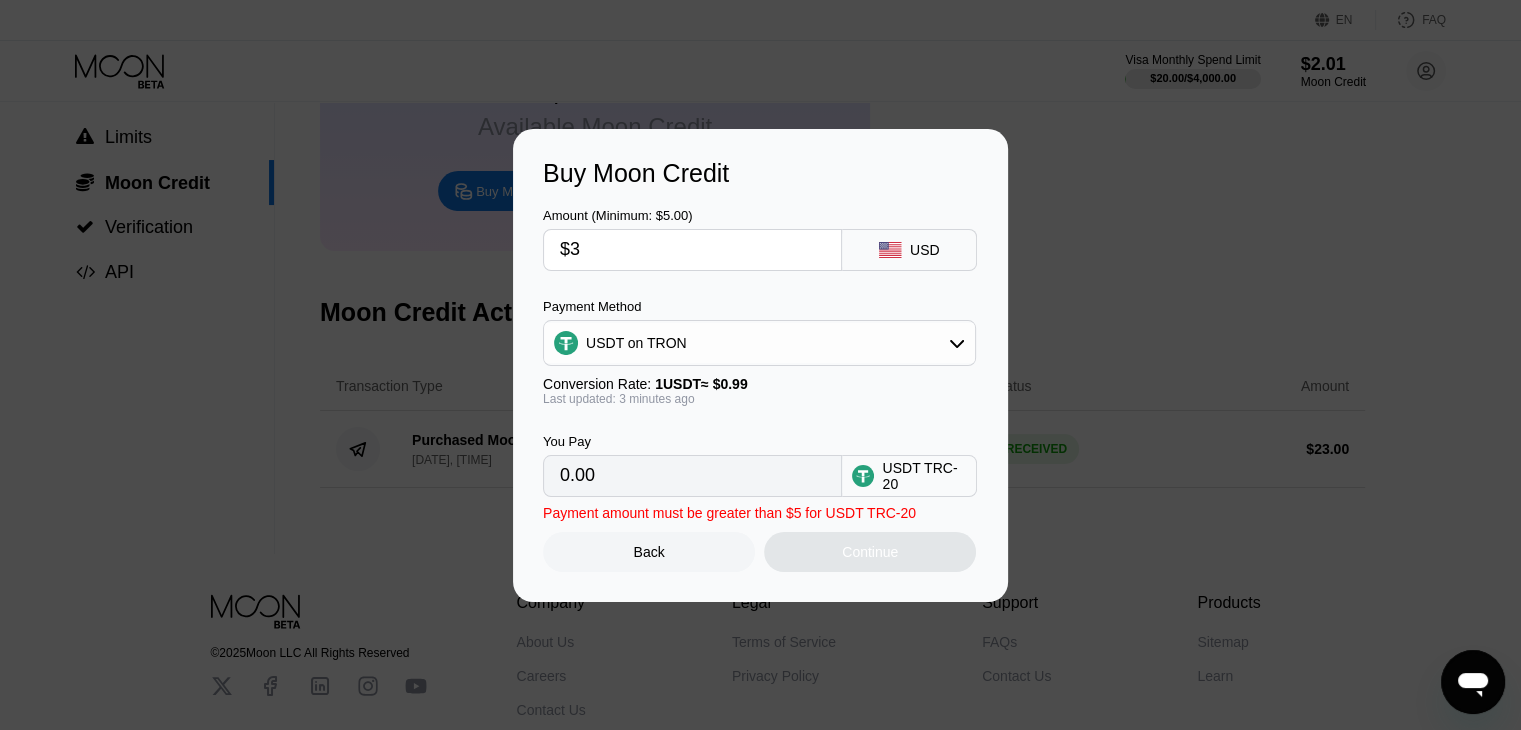 type on "3.03" 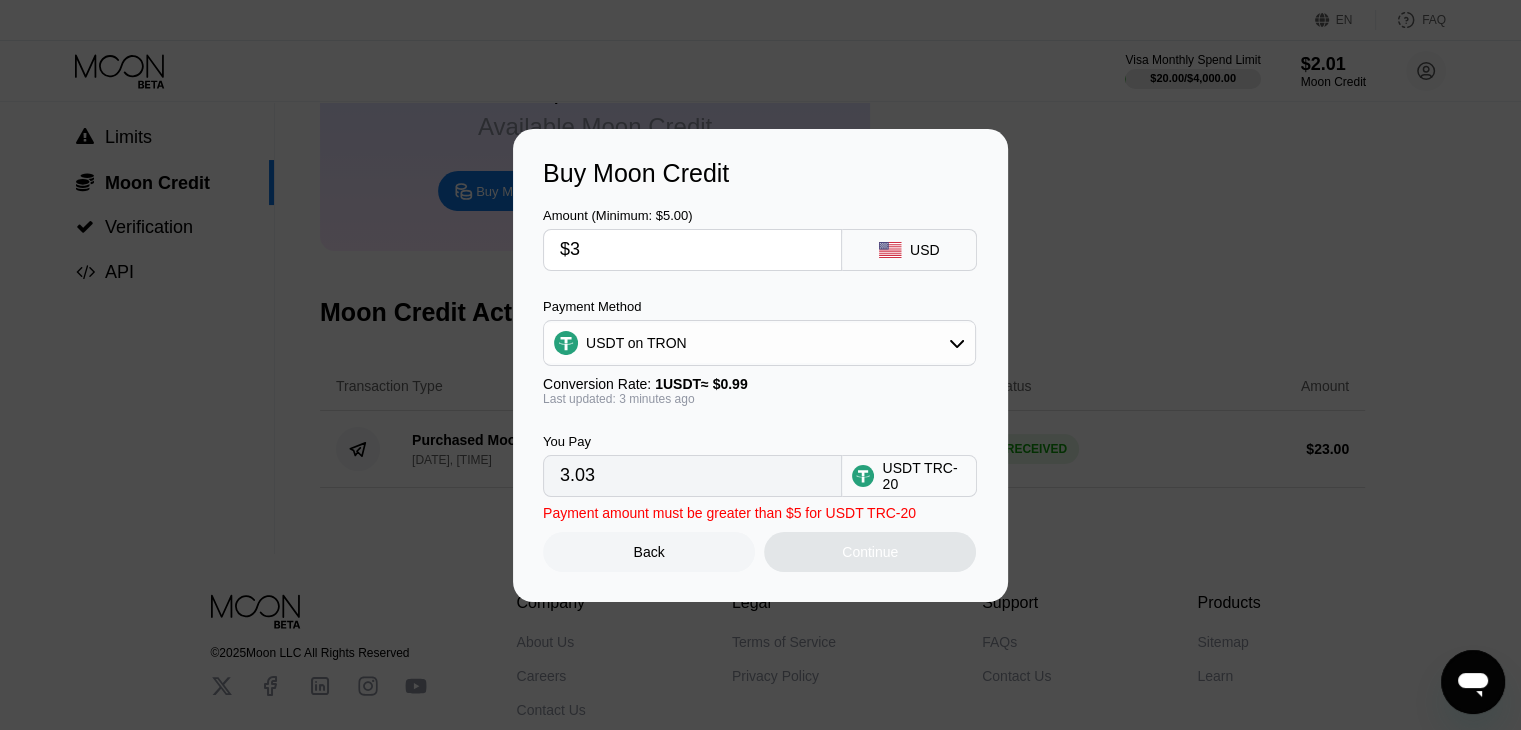 type 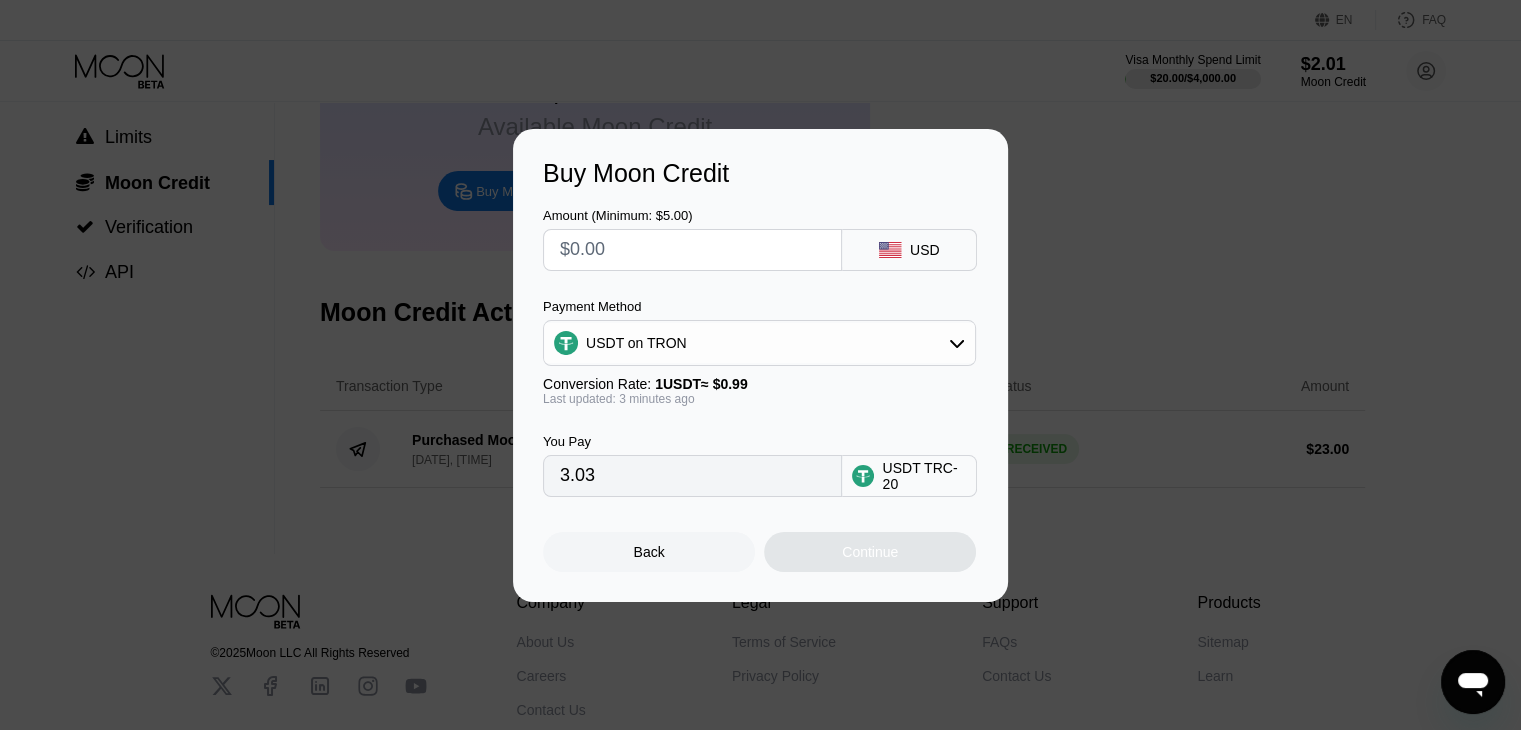 type on "0.00" 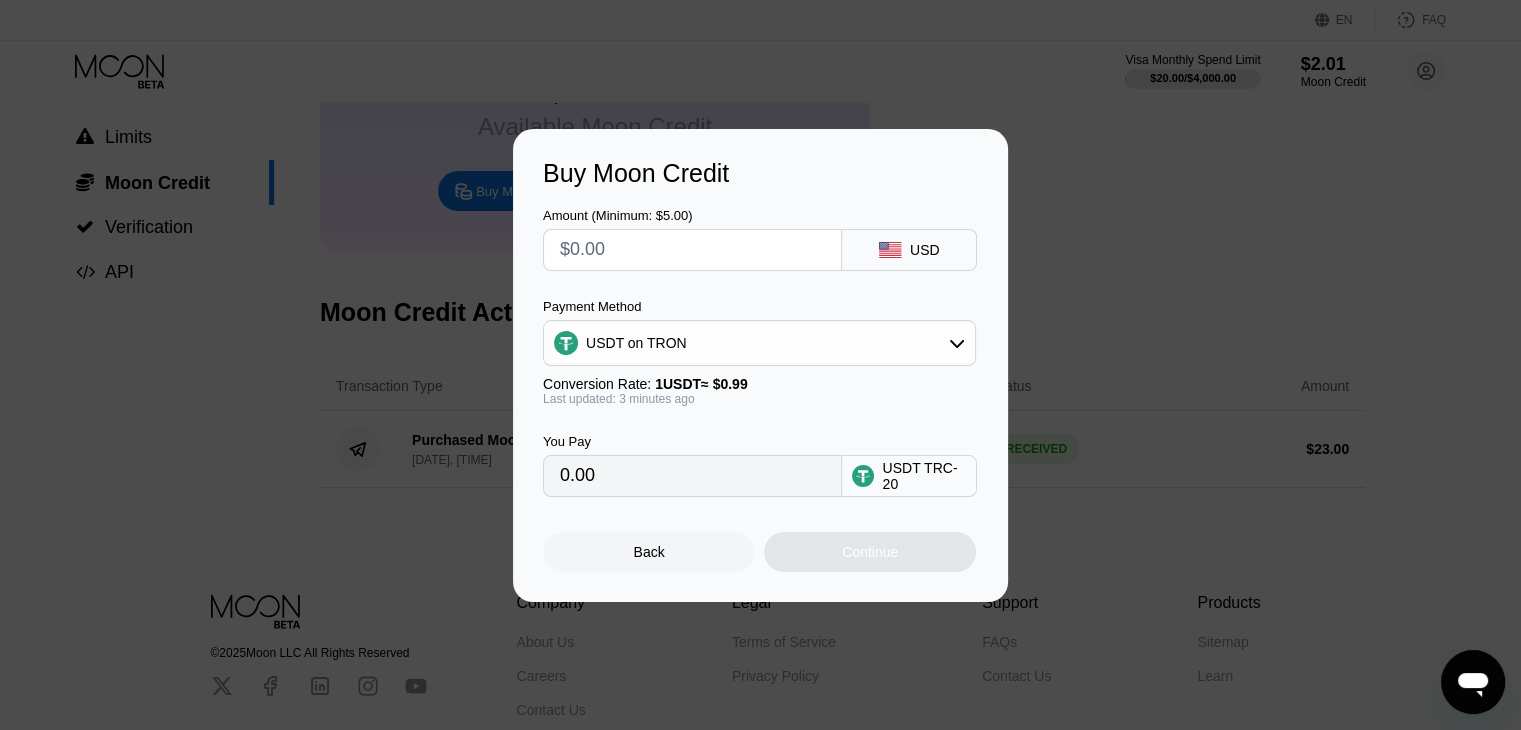 type on "$5" 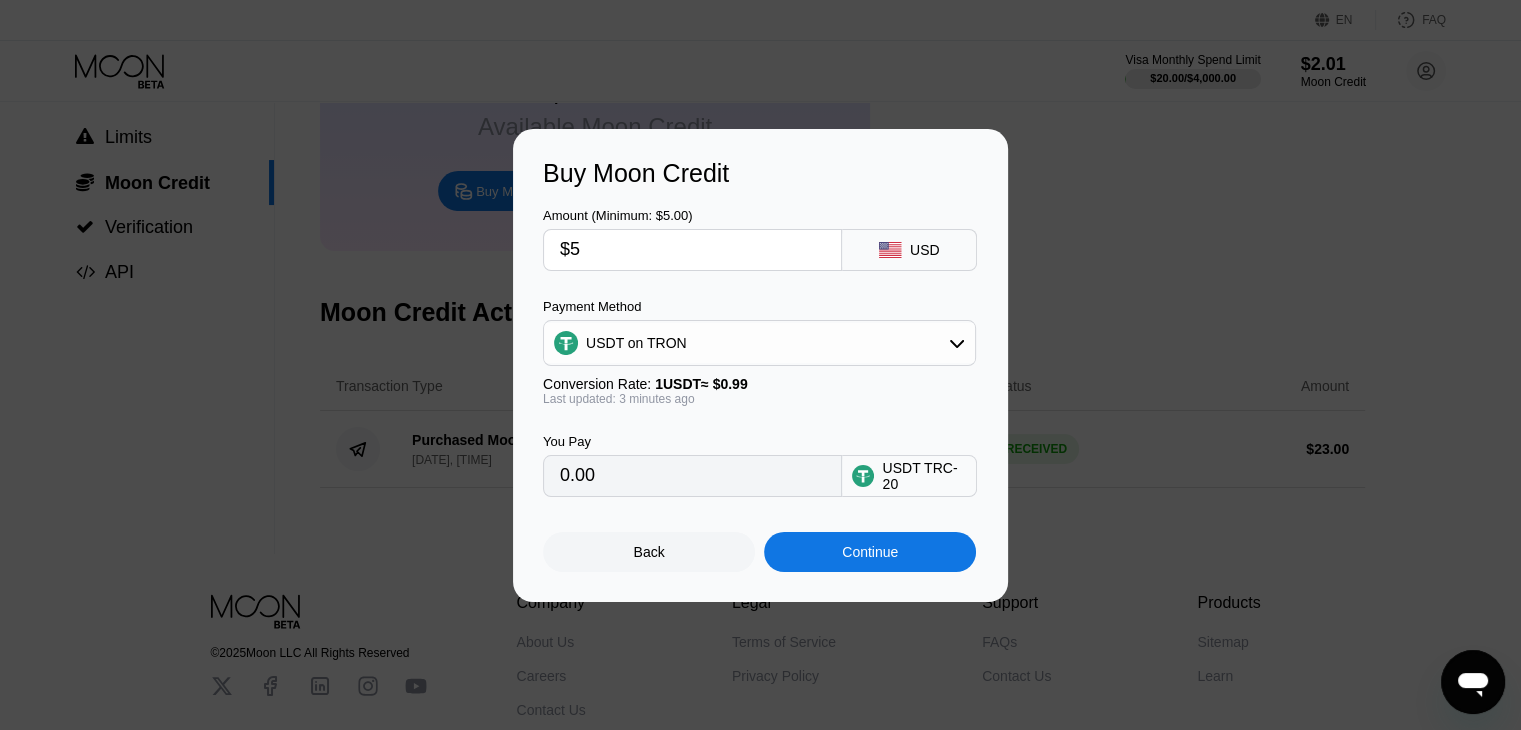 type on "5.05" 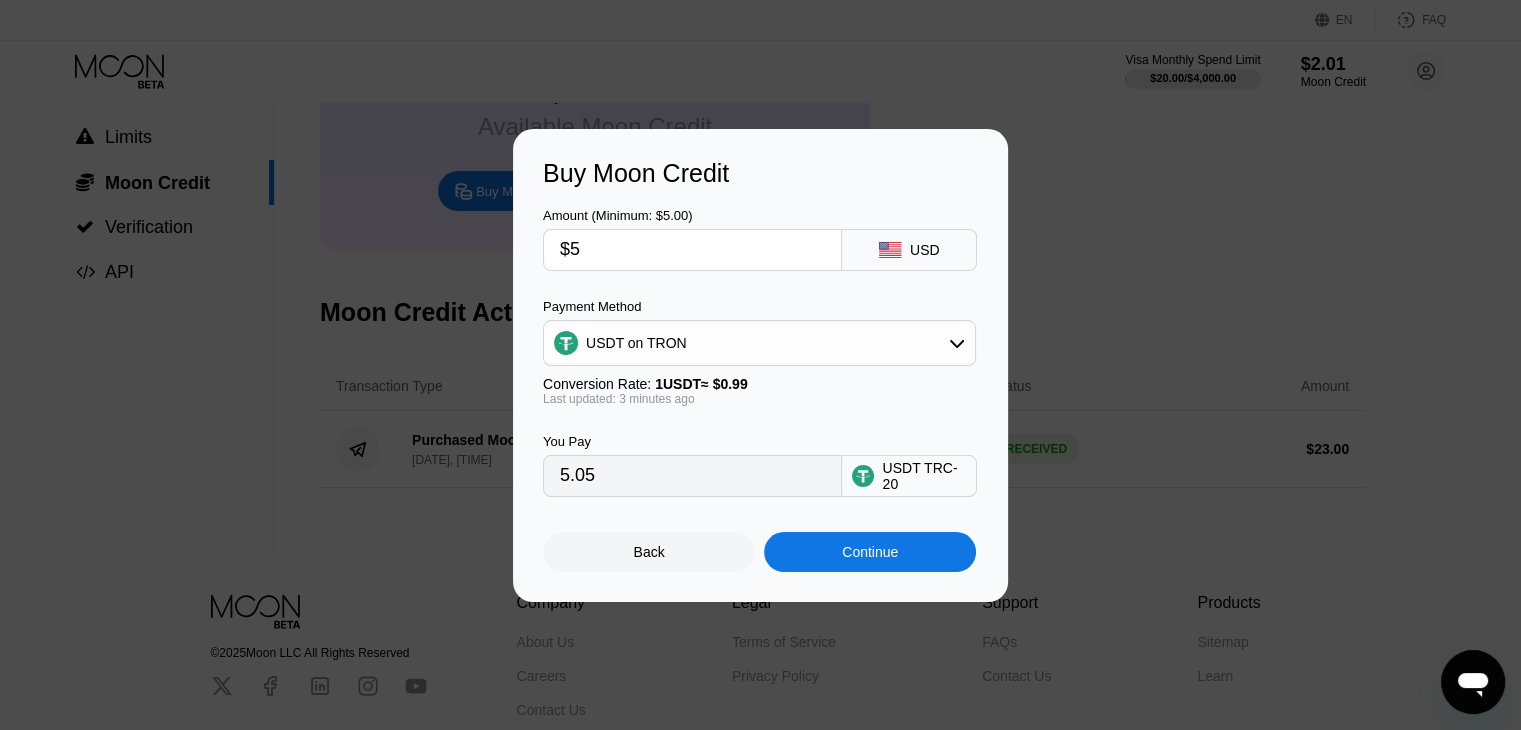 type on "$5" 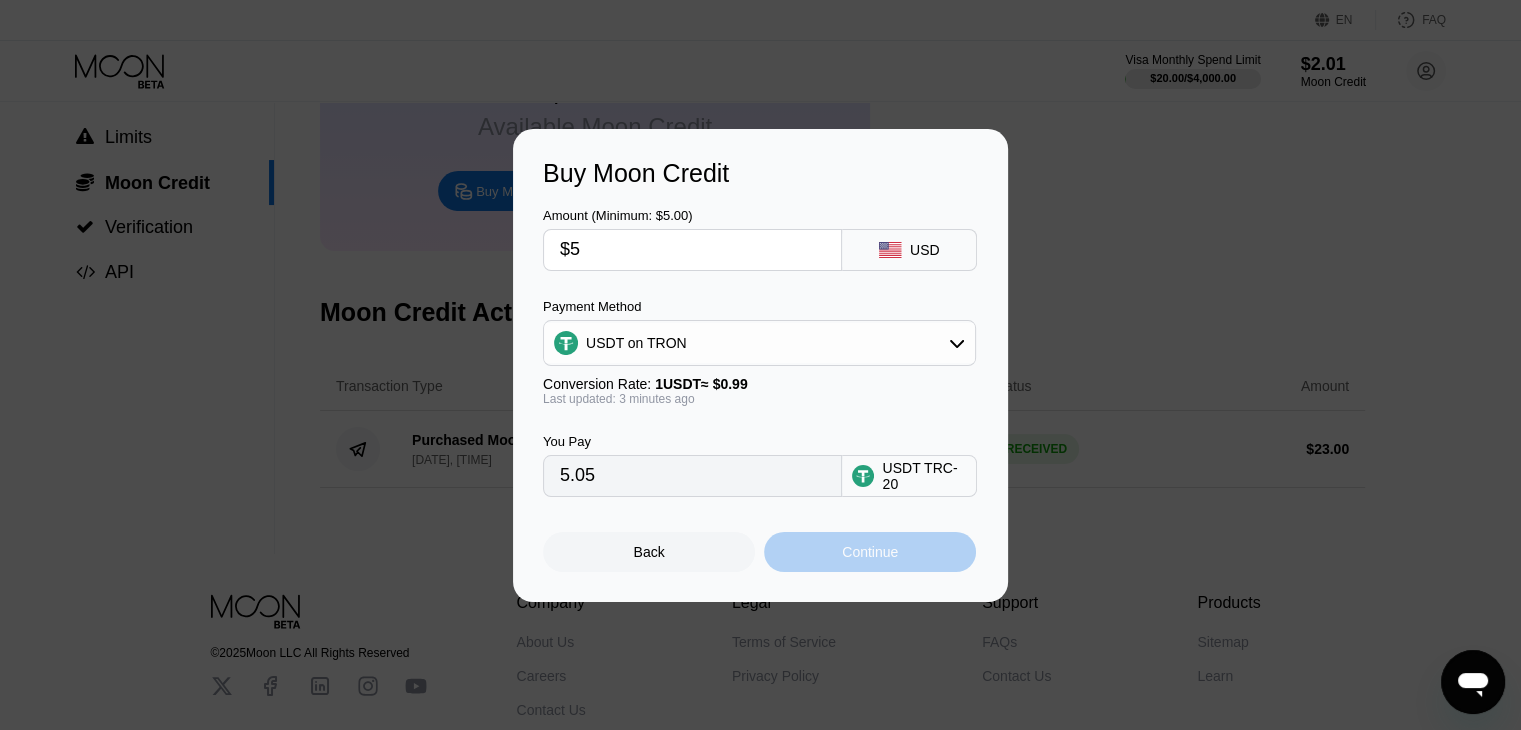 click on "Continue" at bounding box center [870, 552] 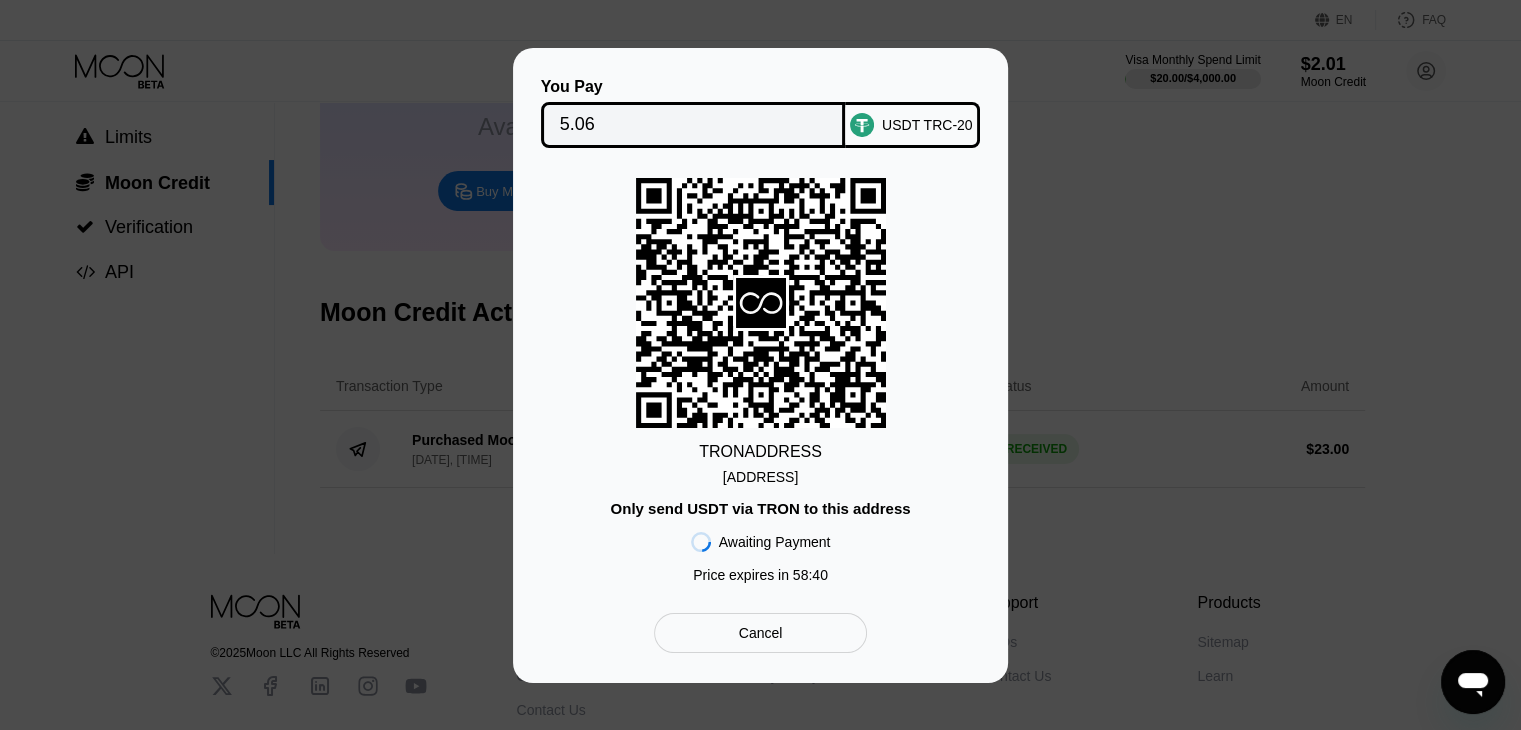 click on "You Pay 5.06 USDT TRC-20 TRON ADDRESS [ADDRESS] Only send USDT via TRON to this address Awaiting Payment Price expires in 58 : 40 Cancel" at bounding box center (760, 365) 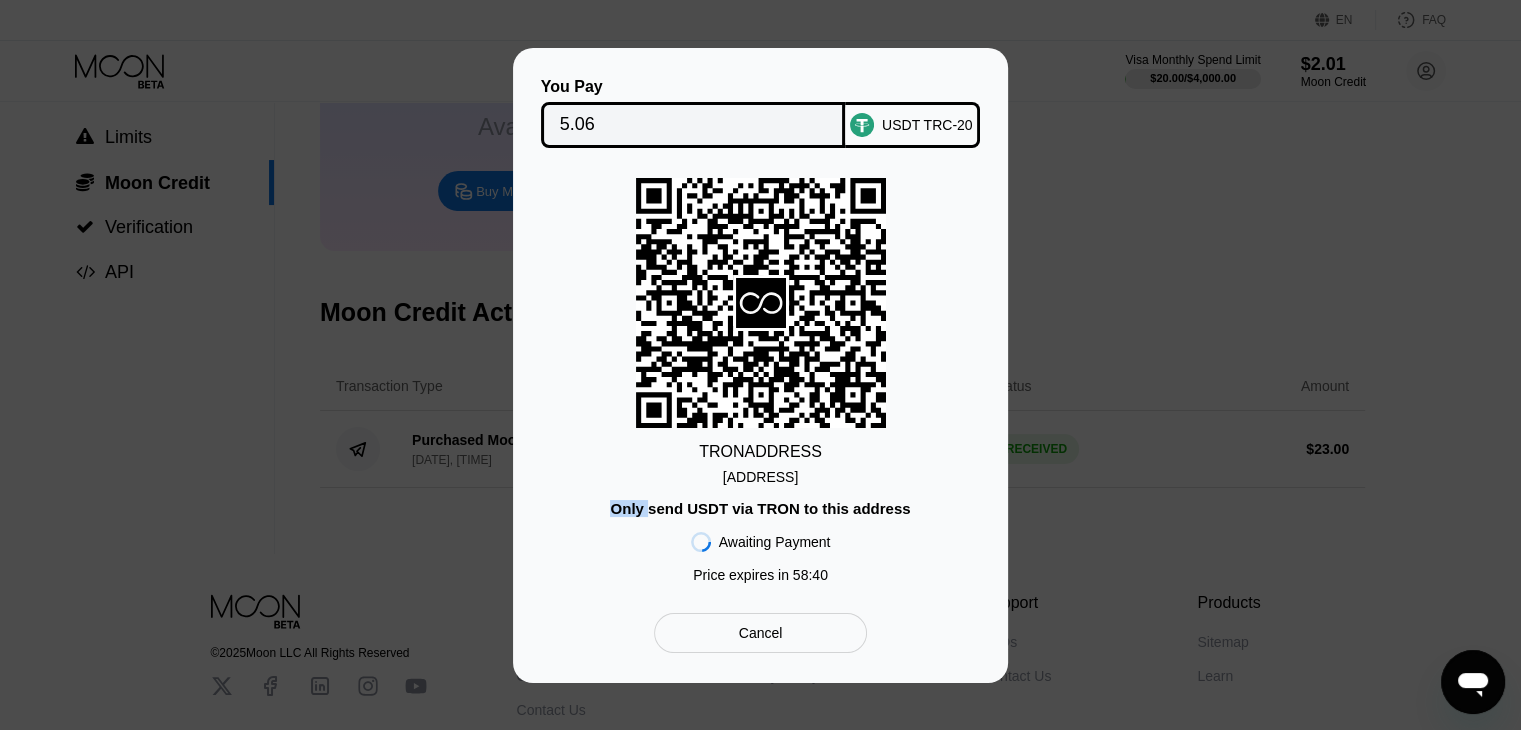 click on "You Pay 5.06 USDT TRC-20 TRON ADDRESS [ADDRESS] Only send USDT via TRON to this address Awaiting Payment Price expires in 58 : 40 Cancel" at bounding box center (760, 365) 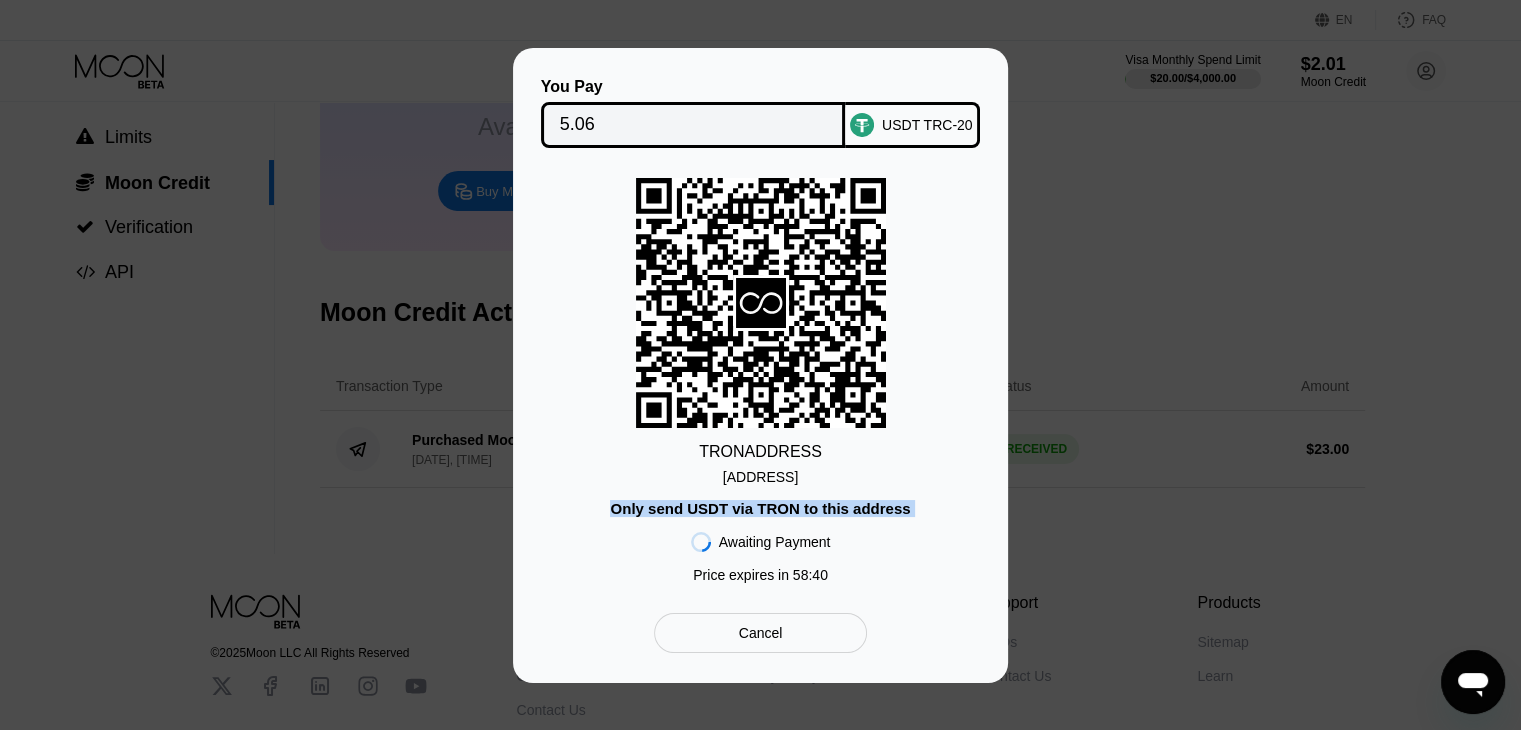 click on "You Pay 5.06 USDT TRC-20 TRON ADDRESS [ADDRESS] Only send USDT via TRON to this address Awaiting Payment Price expires in 58 : 40 Cancel" at bounding box center [760, 365] 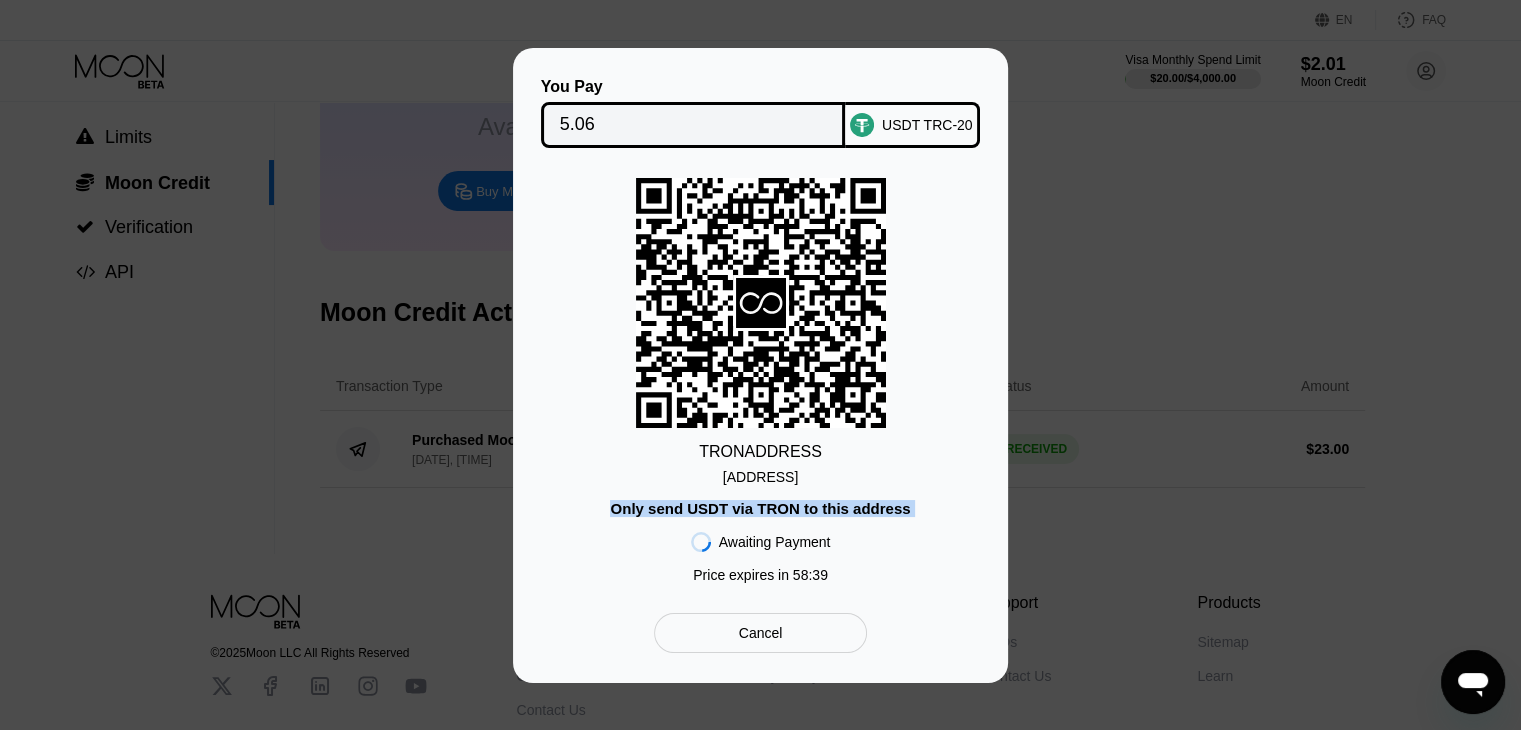 click on "You Pay 5.06 USDT TRC-20 TRON ADDRESS [ADDRESS] Only send USDT via TRON to this address Awaiting Payment Price expires in 58 : 39 Cancel" at bounding box center [760, 365] 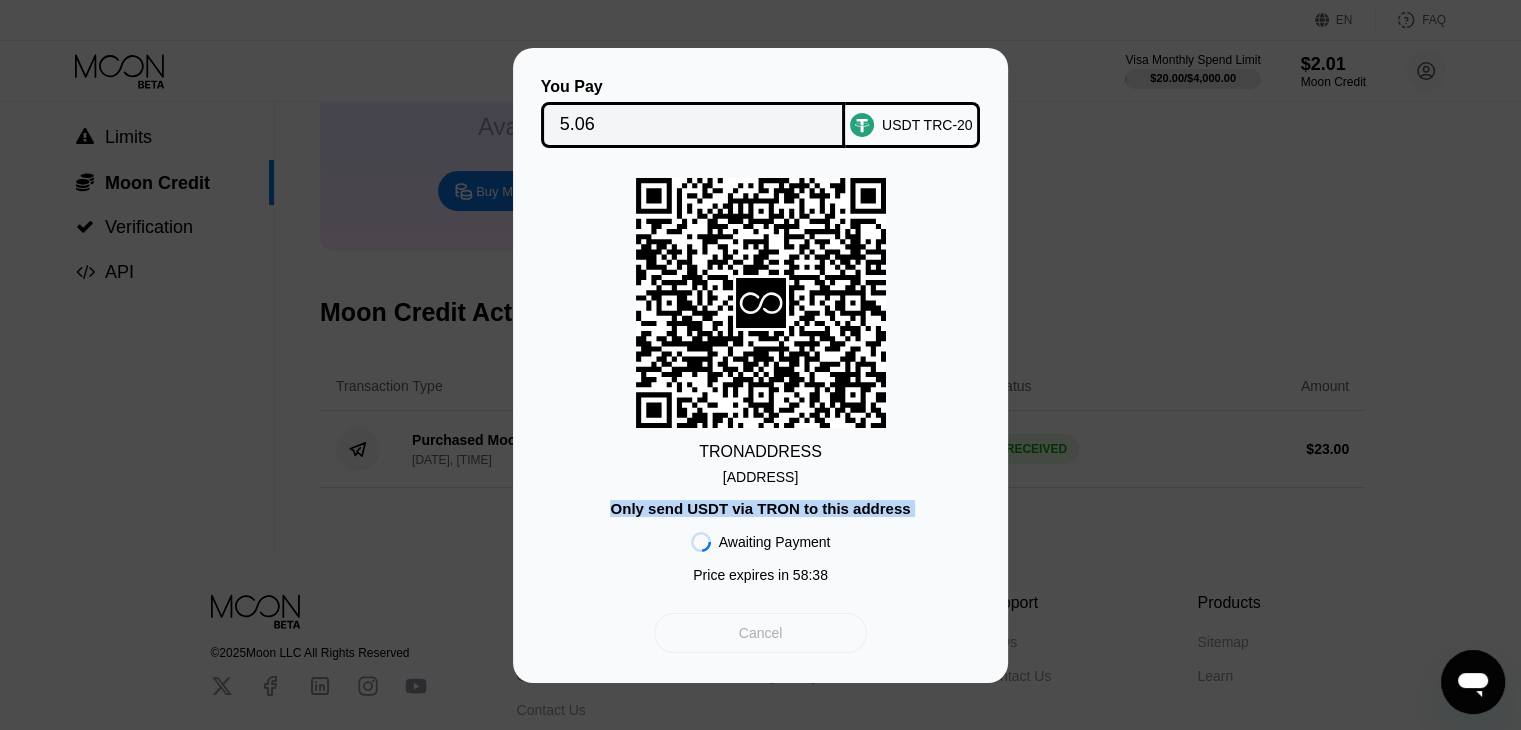 click on "Cancel" at bounding box center [760, 633] 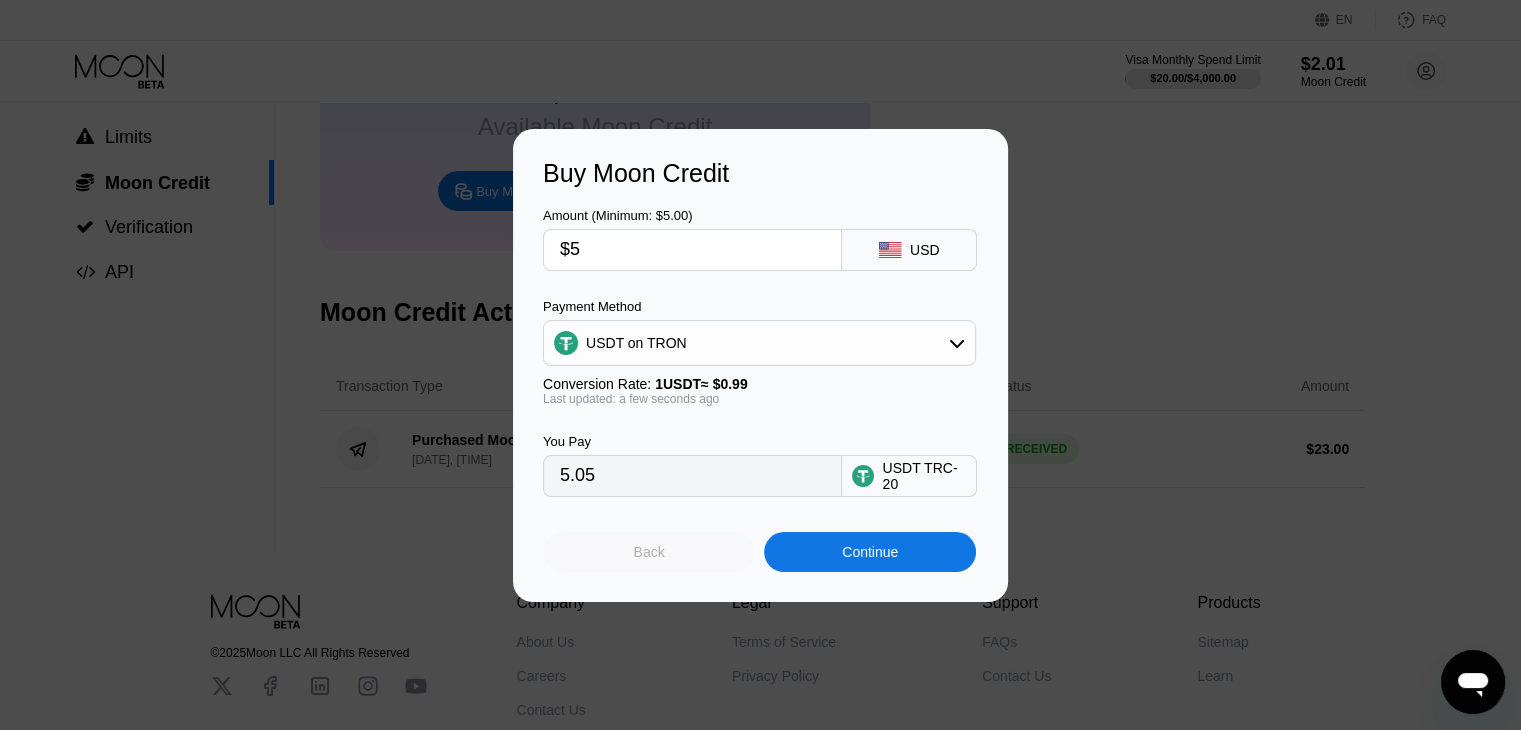 click on "Back" at bounding box center (649, 552) 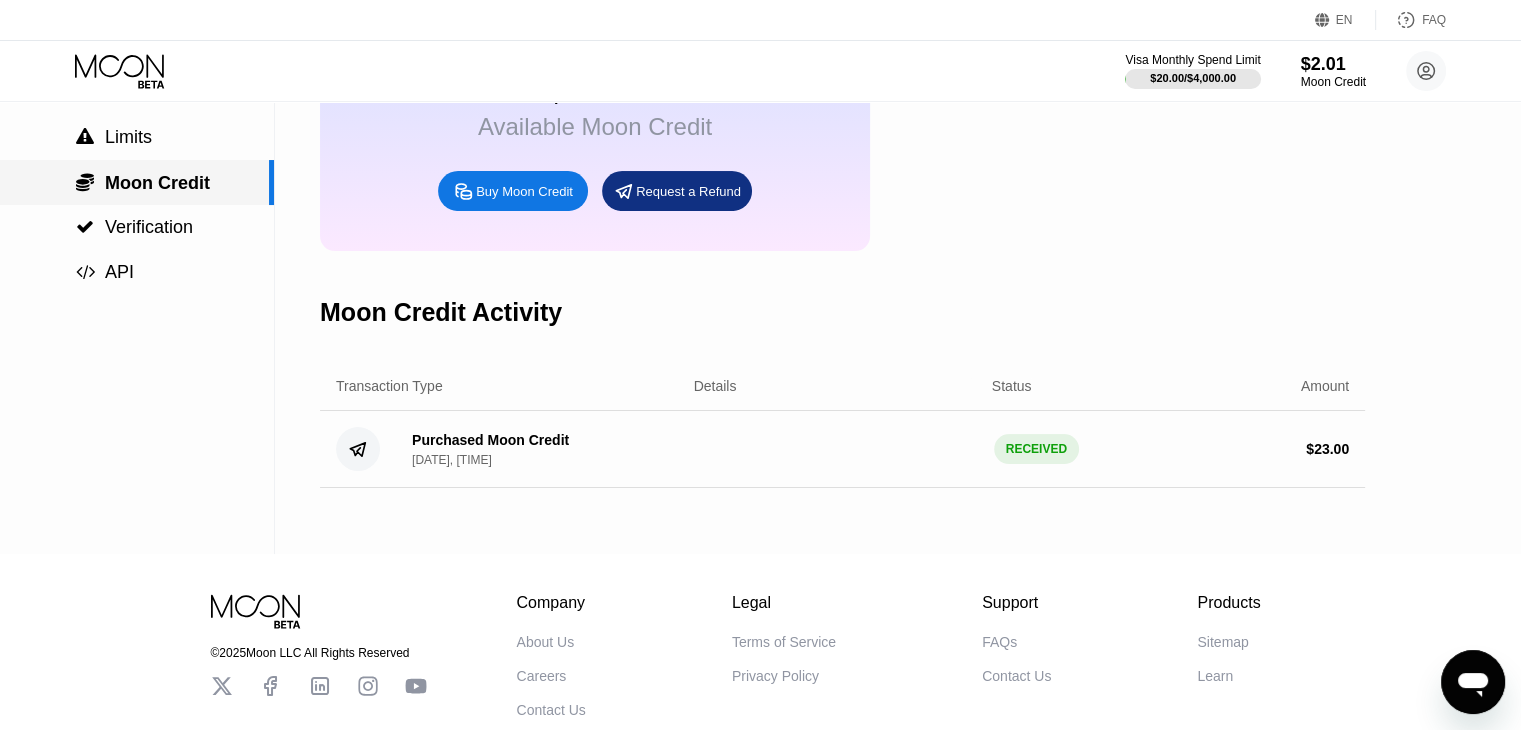 scroll, scrollTop: 0, scrollLeft: 0, axis: both 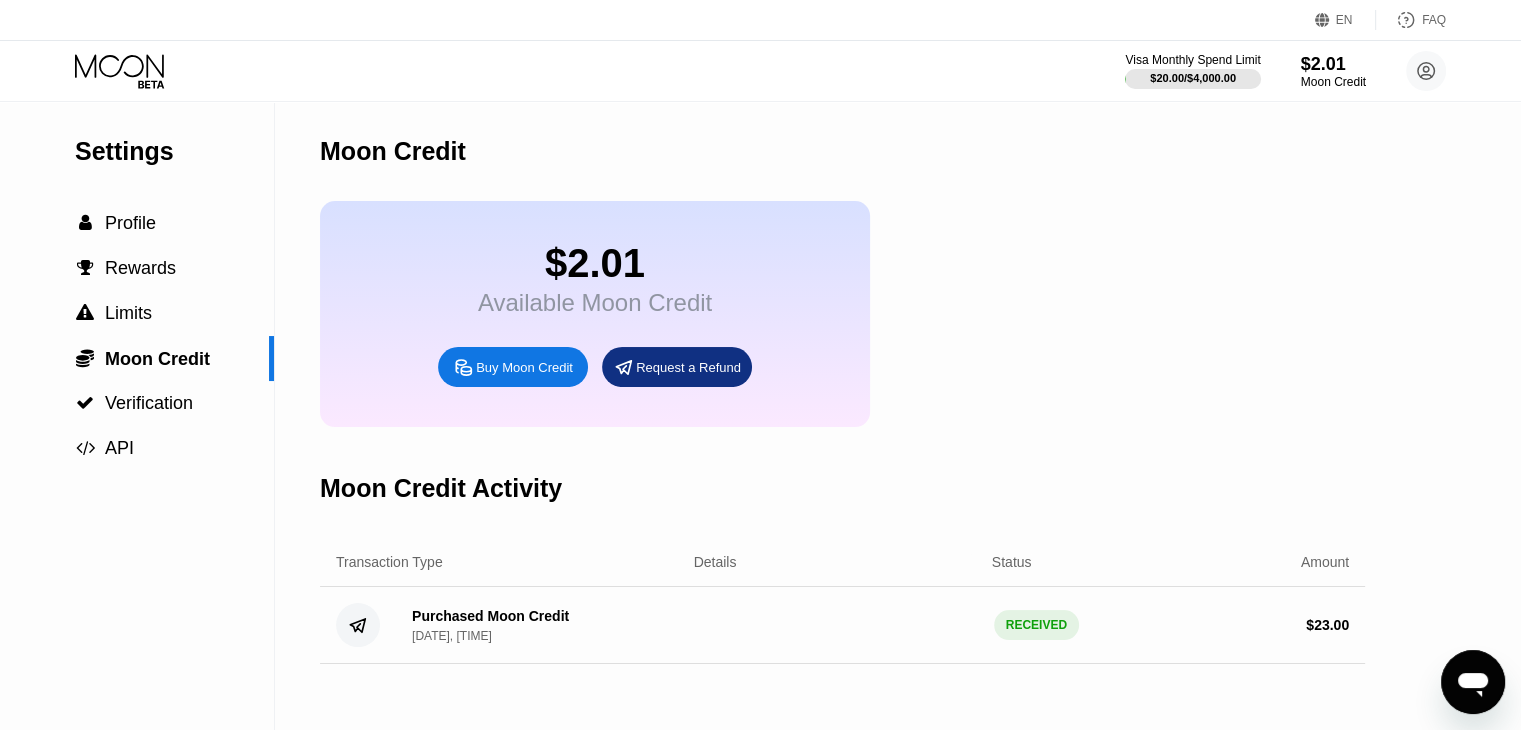 click on "Settings  Profile  Rewards  Limits  Moon Credit  Verification  API" at bounding box center (137, 286) 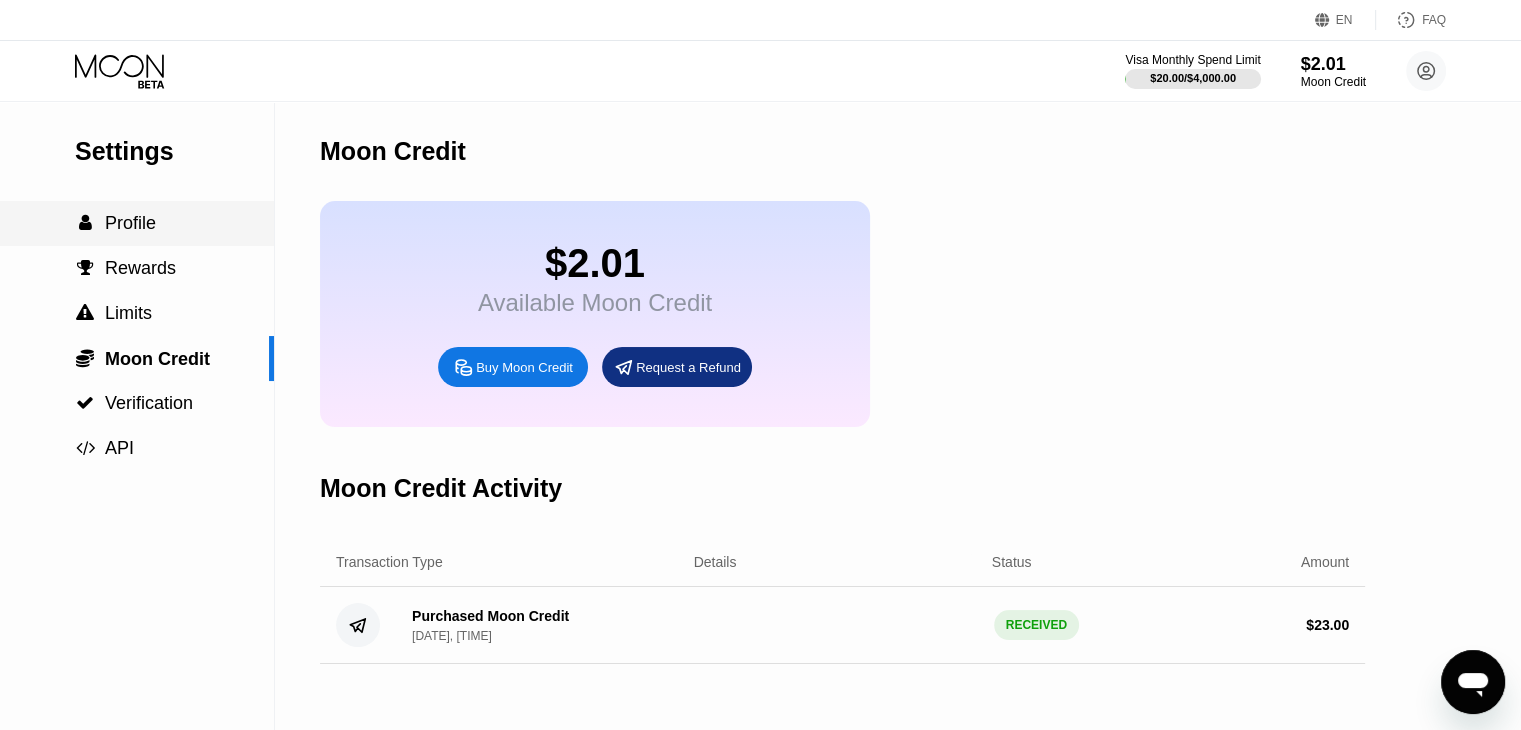 click on "Profile" at bounding box center [130, 223] 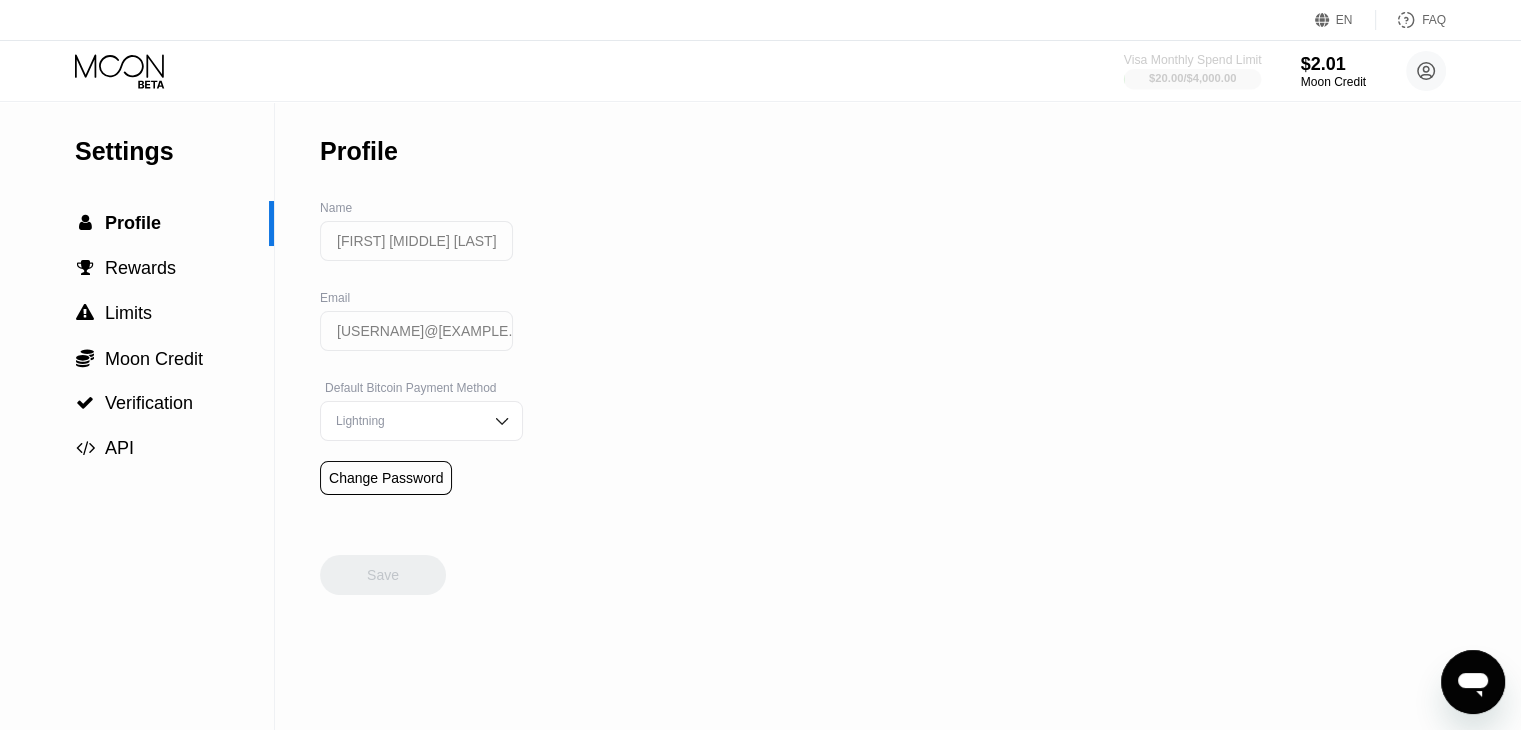 click at bounding box center (1193, 79) 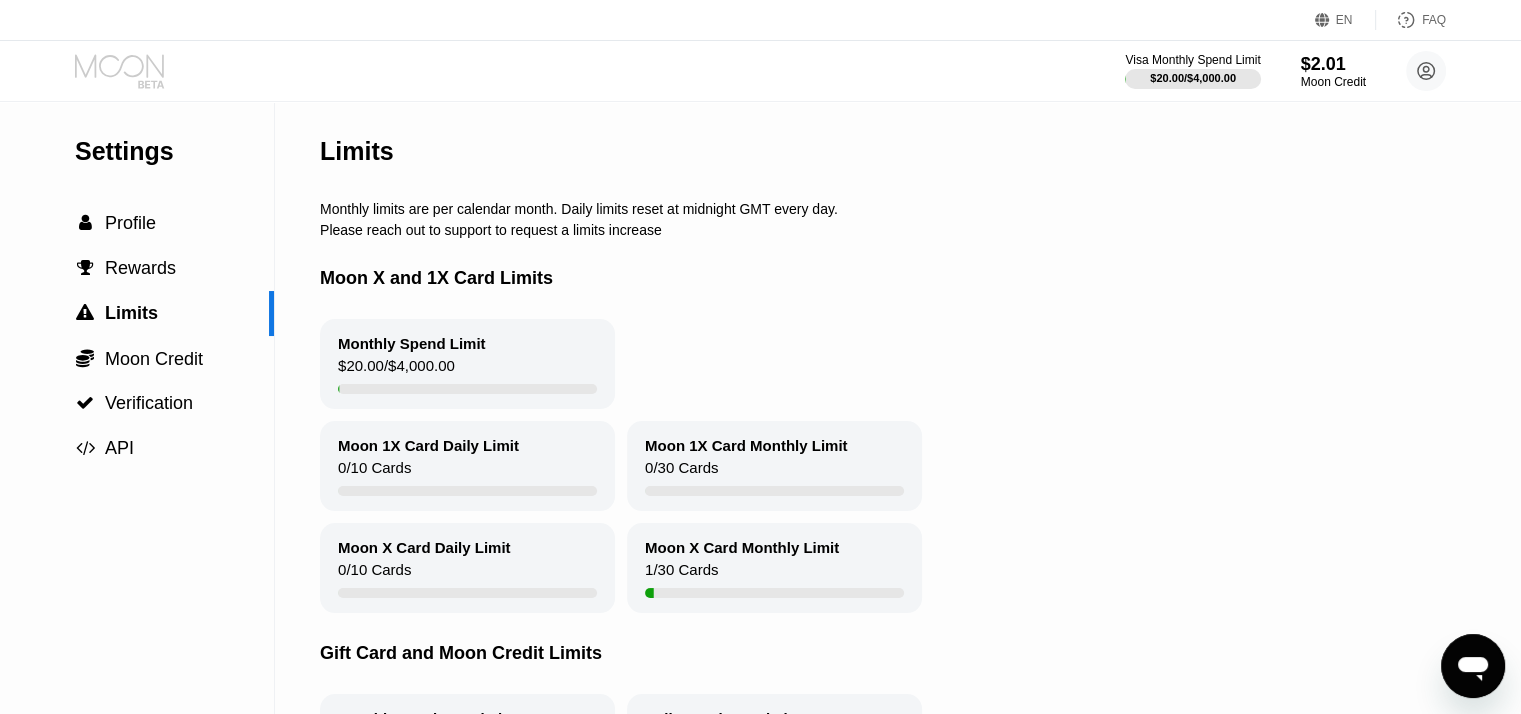 click 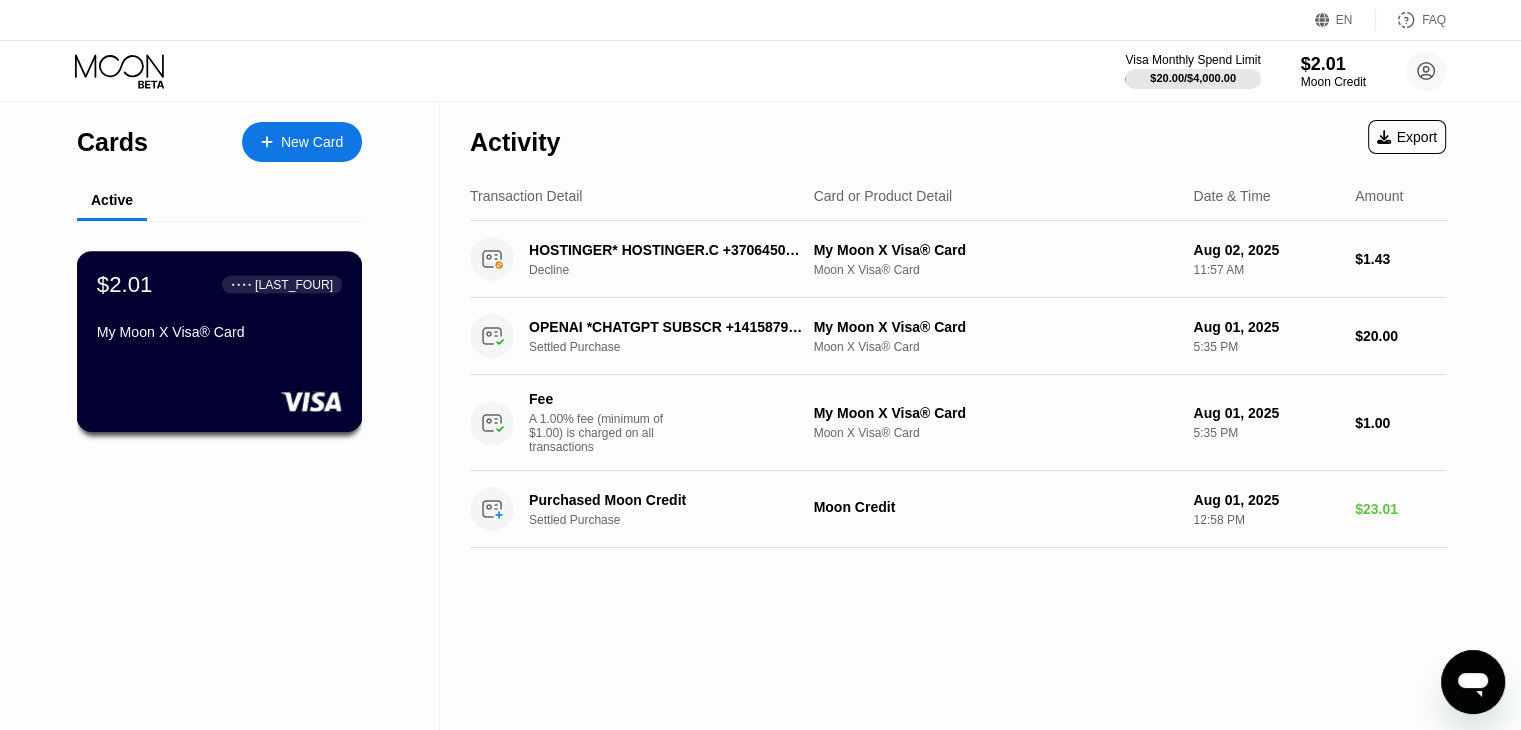 click on "$2.01 ● ● ● ● [CARD_LAST_FOUR] My Moon X Visa® Card" at bounding box center (219, 309) 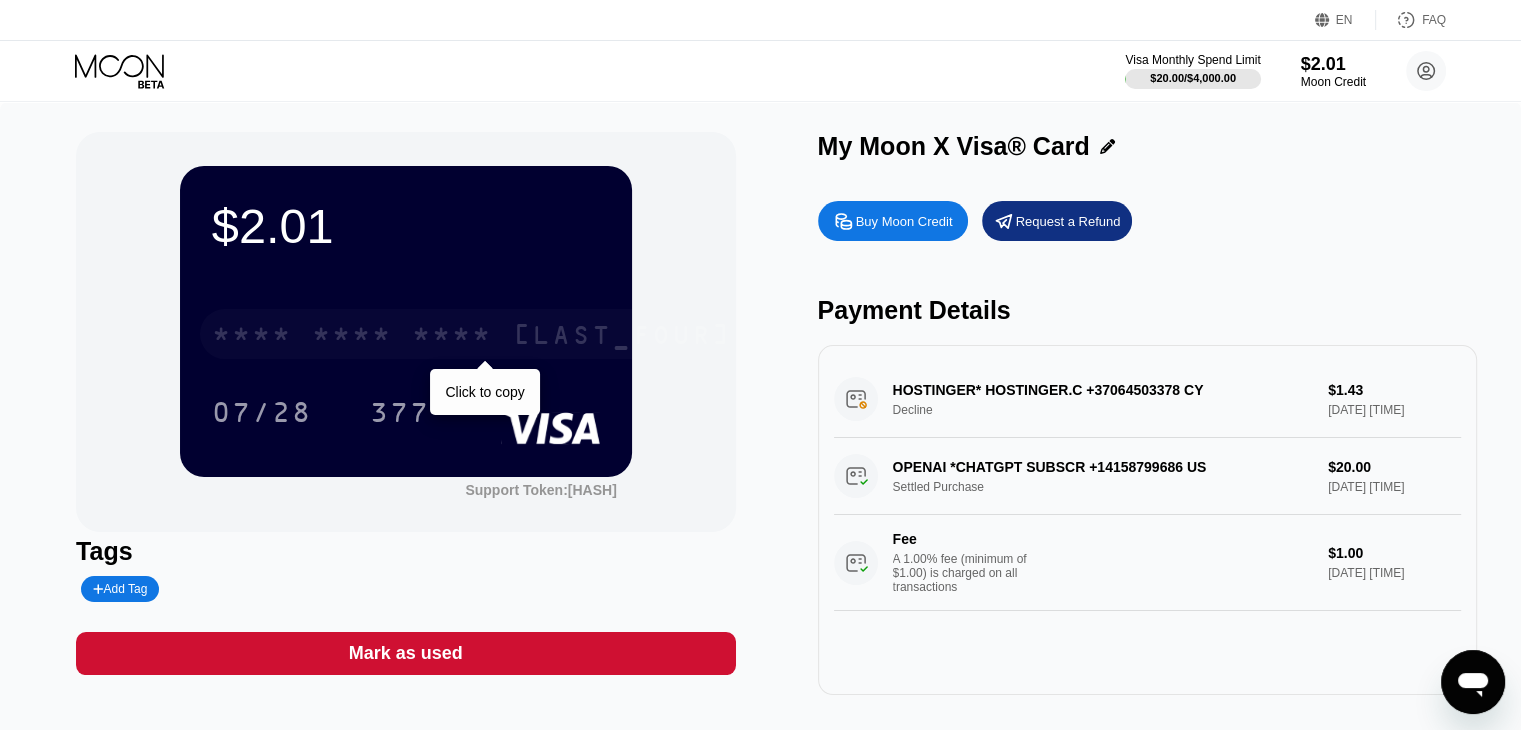 click on "* * * * * * * * * * * * [LAST_FOUR]" at bounding box center (472, 334) 